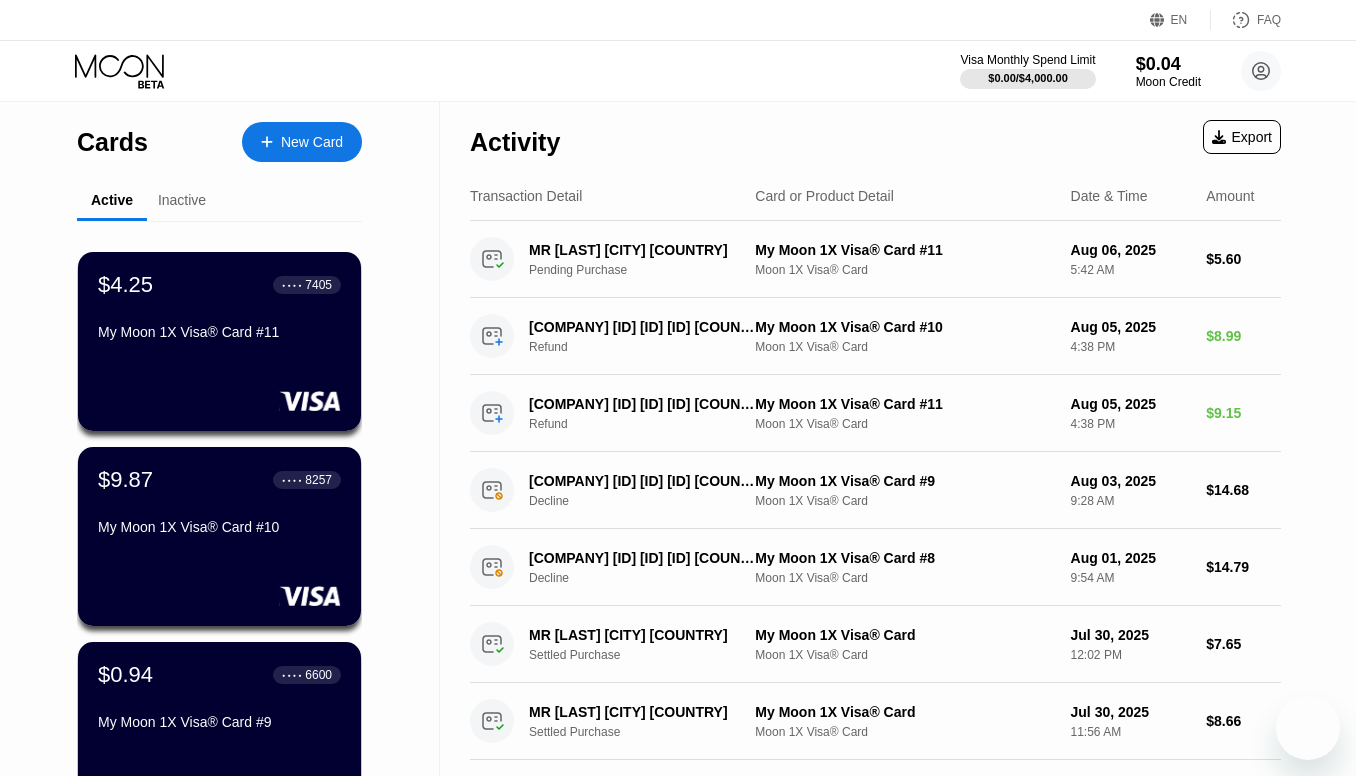 scroll, scrollTop: 0, scrollLeft: 0, axis: both 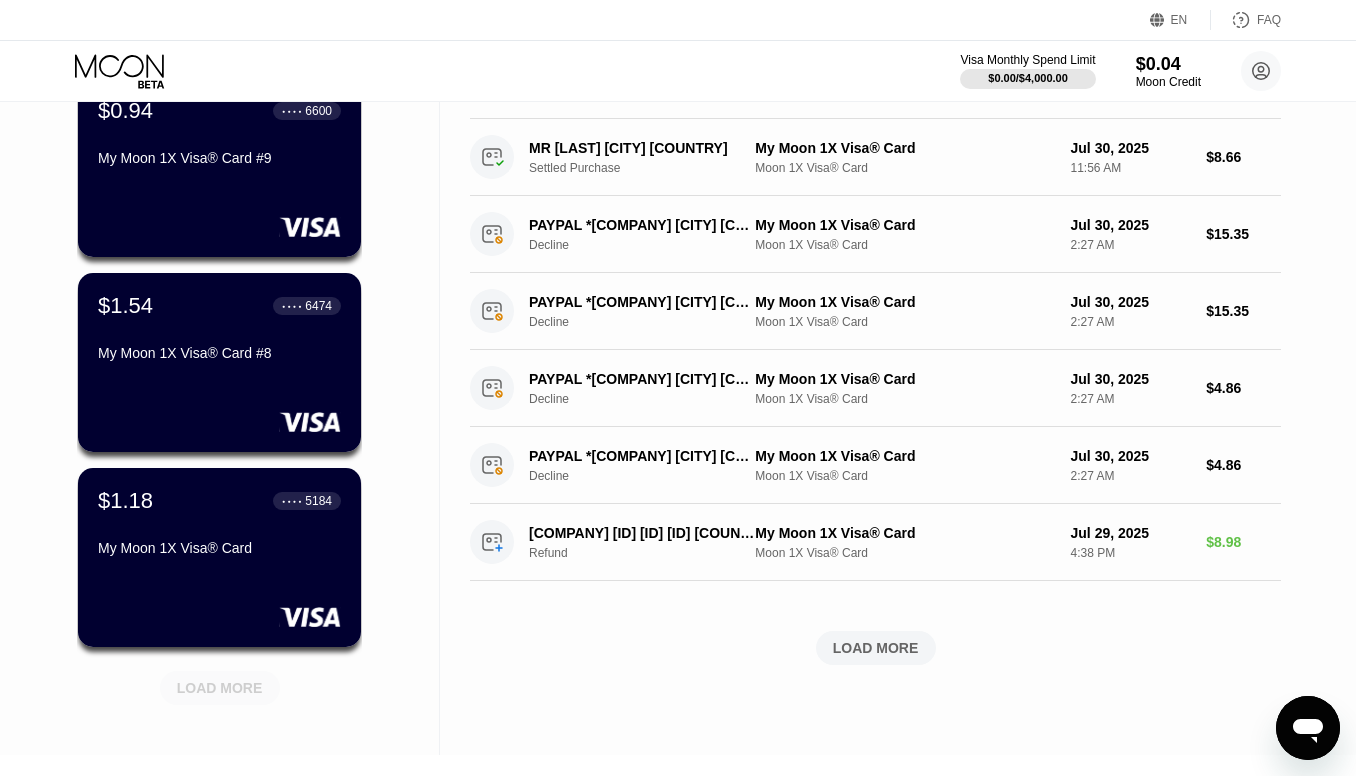 click on "LOAD MORE" at bounding box center [220, 688] 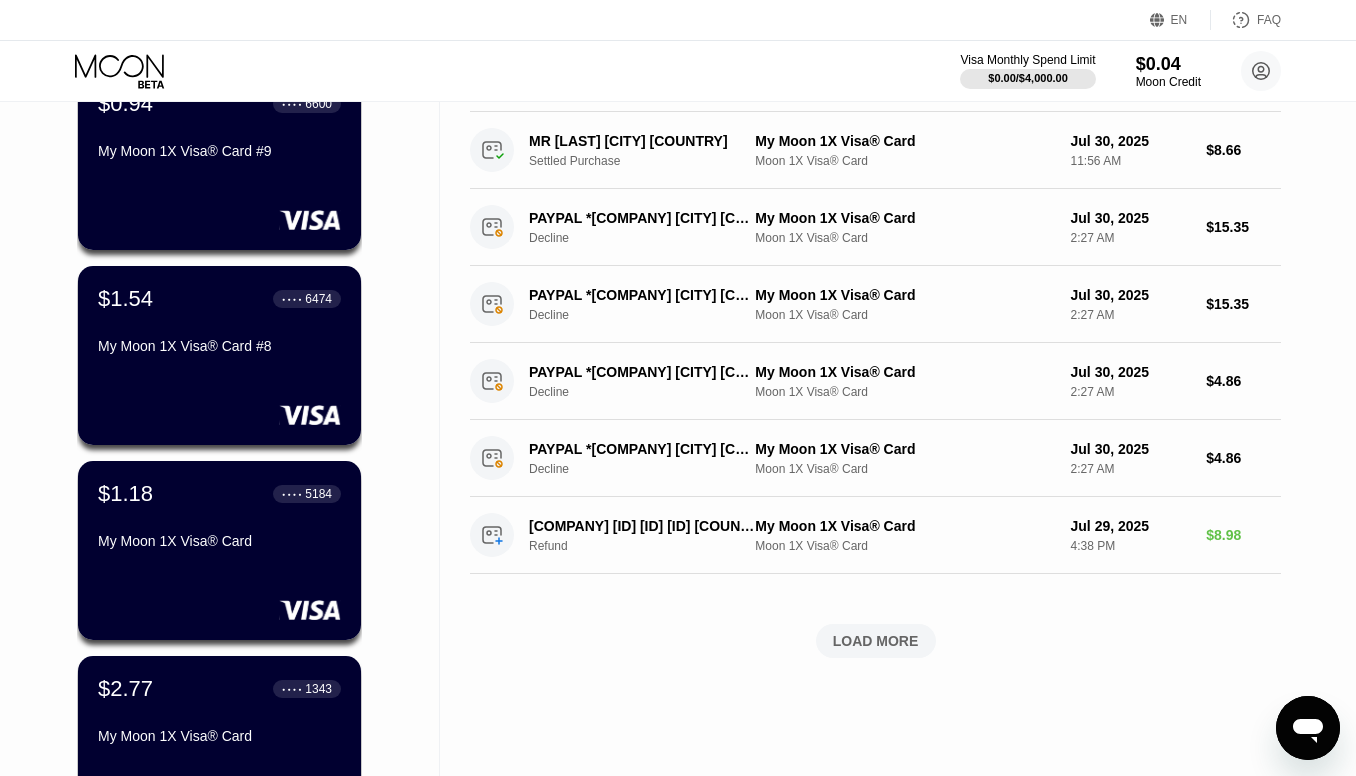 scroll, scrollTop: 568, scrollLeft: 0, axis: vertical 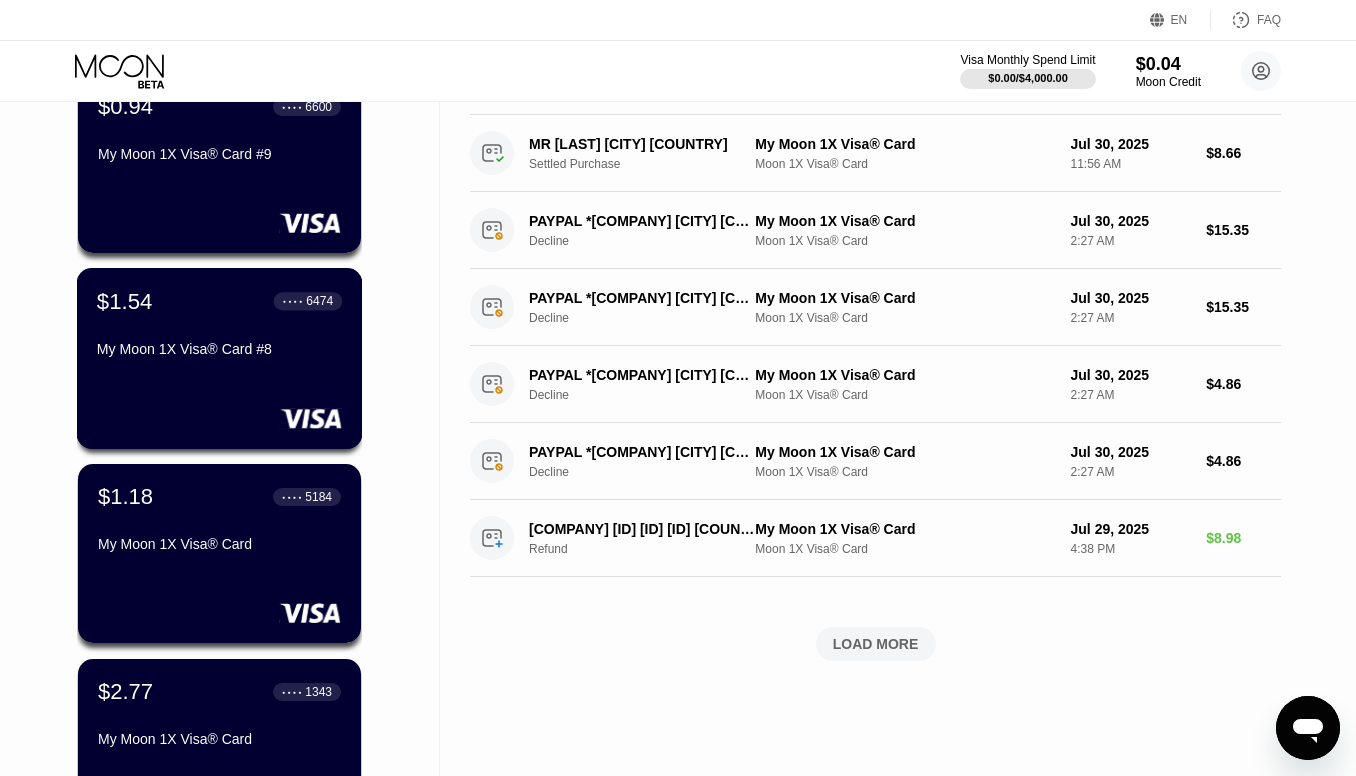 click on "[PRICE] [LAST_FOUR] My Moon 1X Visa® Card #[NUMBER]" at bounding box center [220, 358] 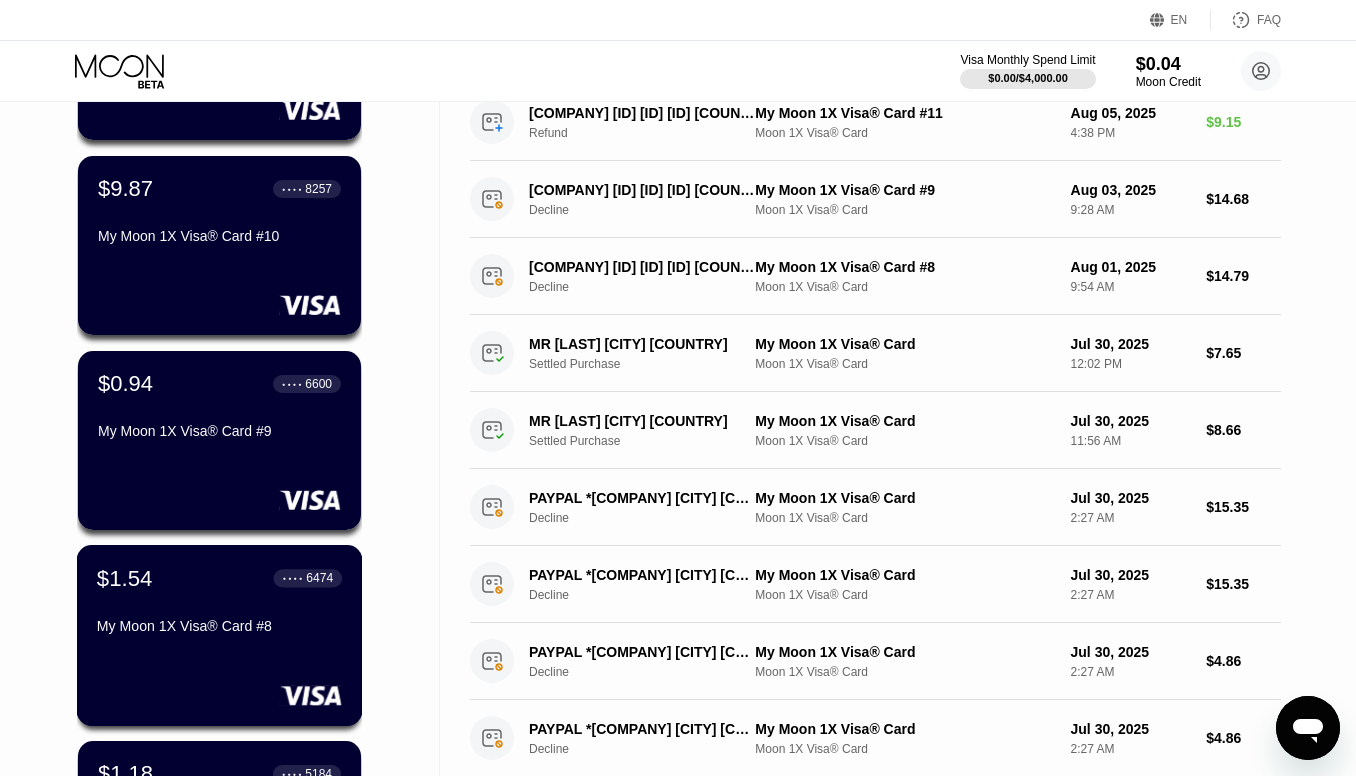 scroll, scrollTop: 293, scrollLeft: 0, axis: vertical 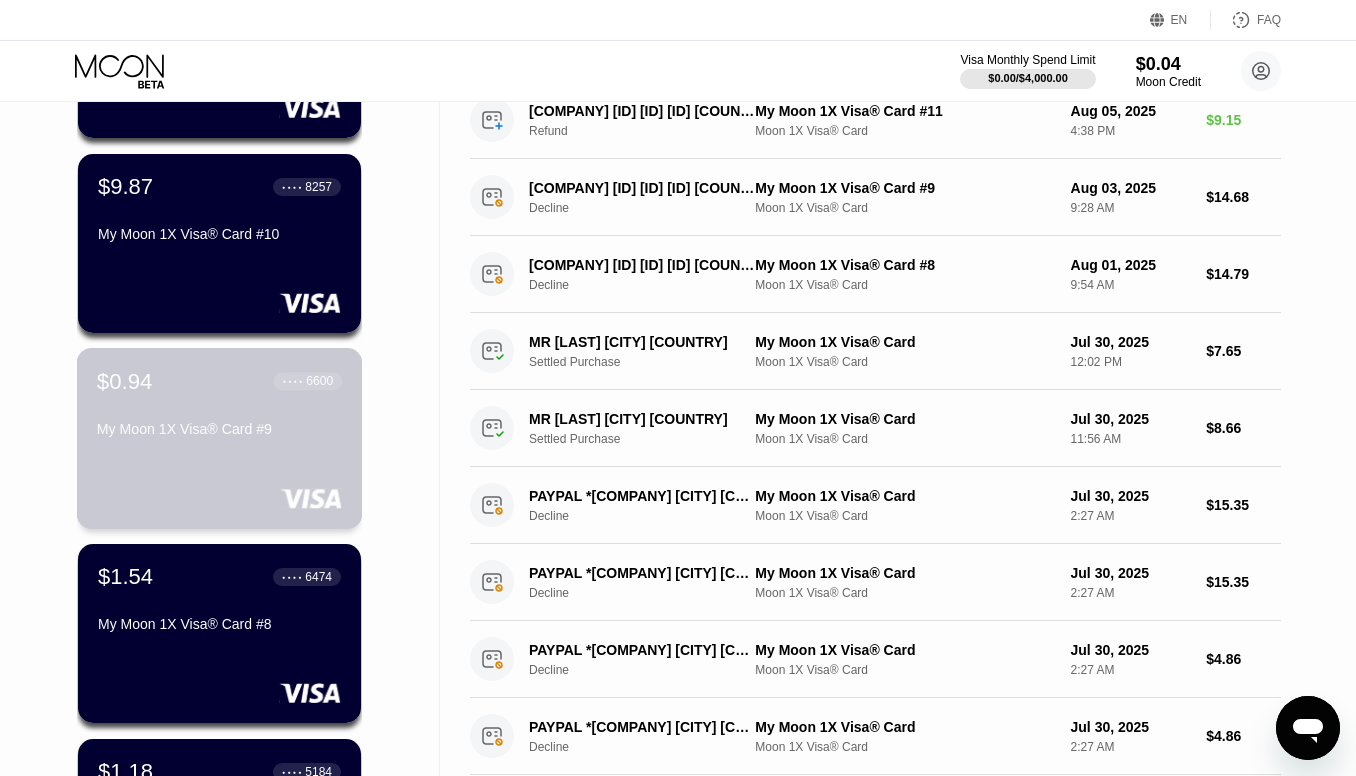 click on "[PRICE] [LAST_FOUR]" at bounding box center (219, 381) 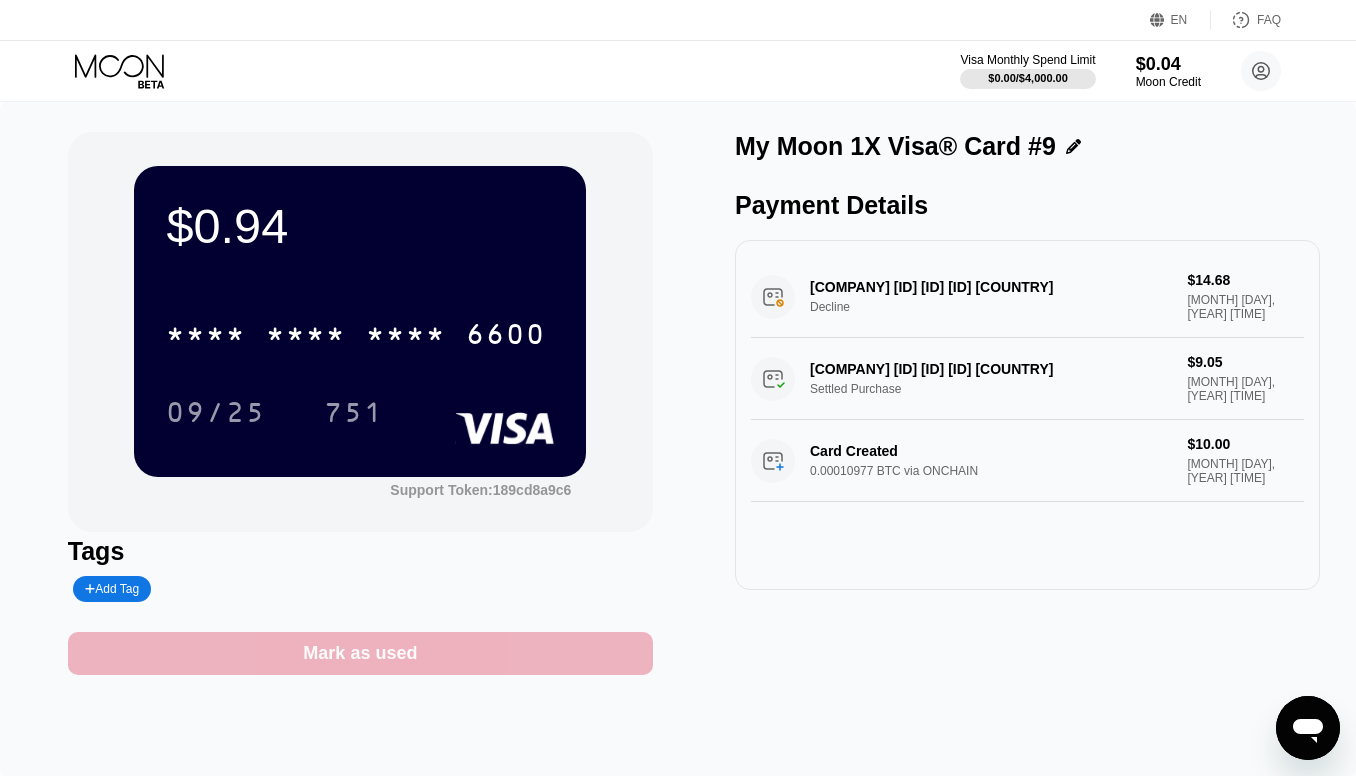click on "Mark as used" at bounding box center (360, 653) 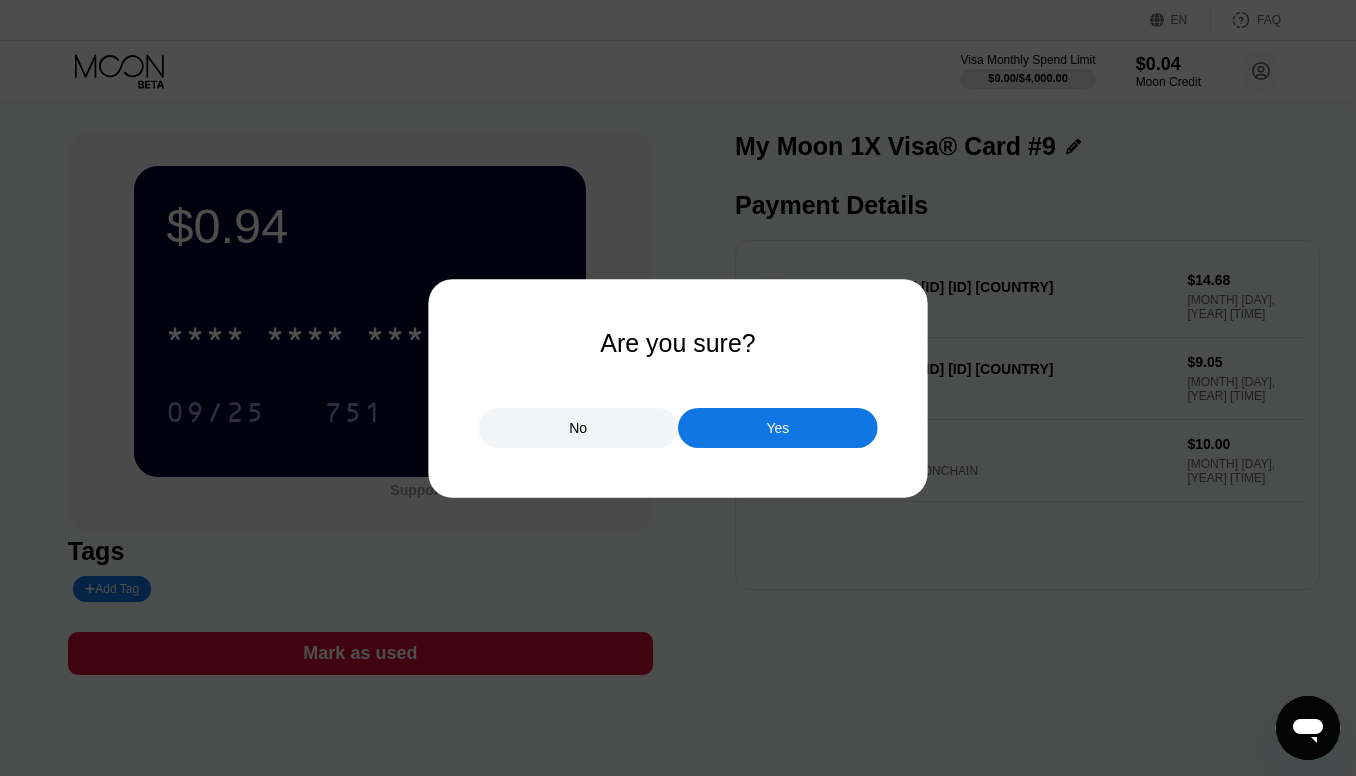 scroll, scrollTop: 2, scrollLeft: 0, axis: vertical 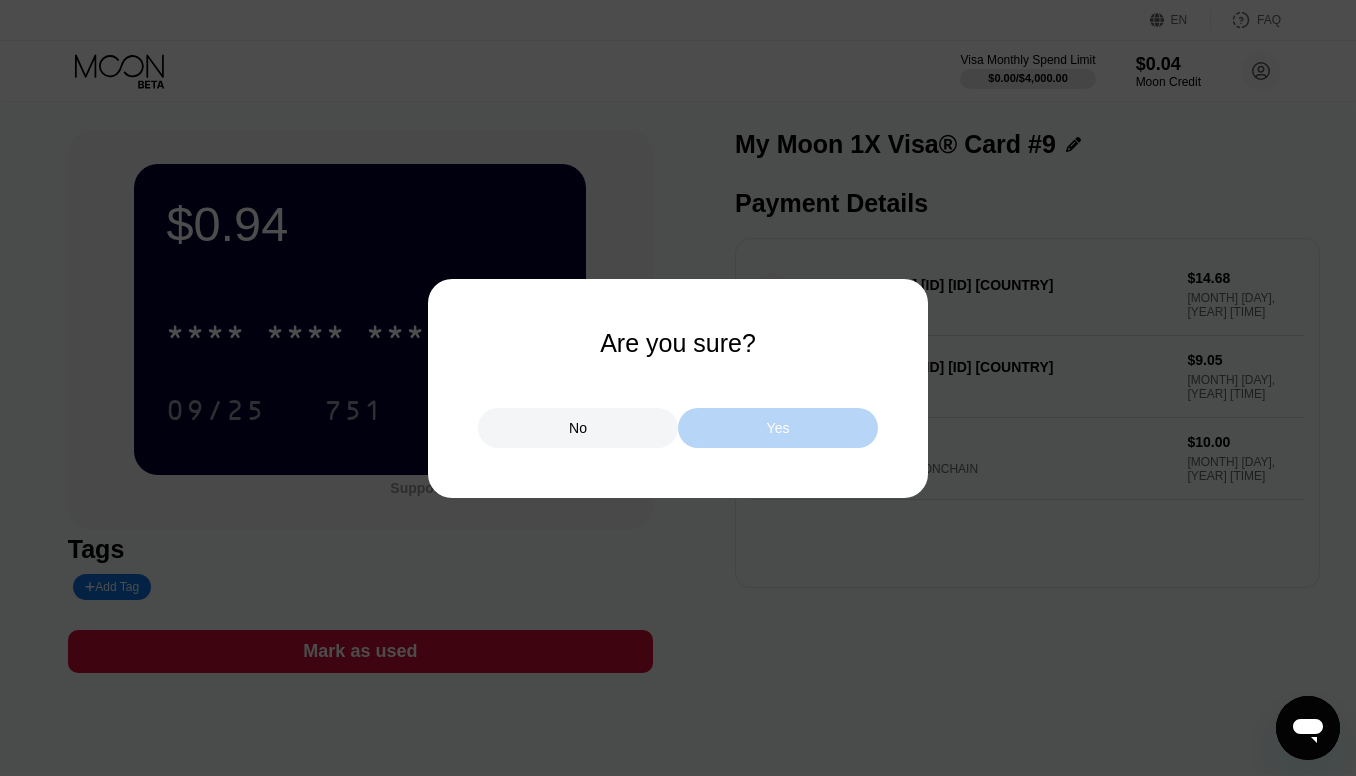 click on "Yes" at bounding box center [778, 428] 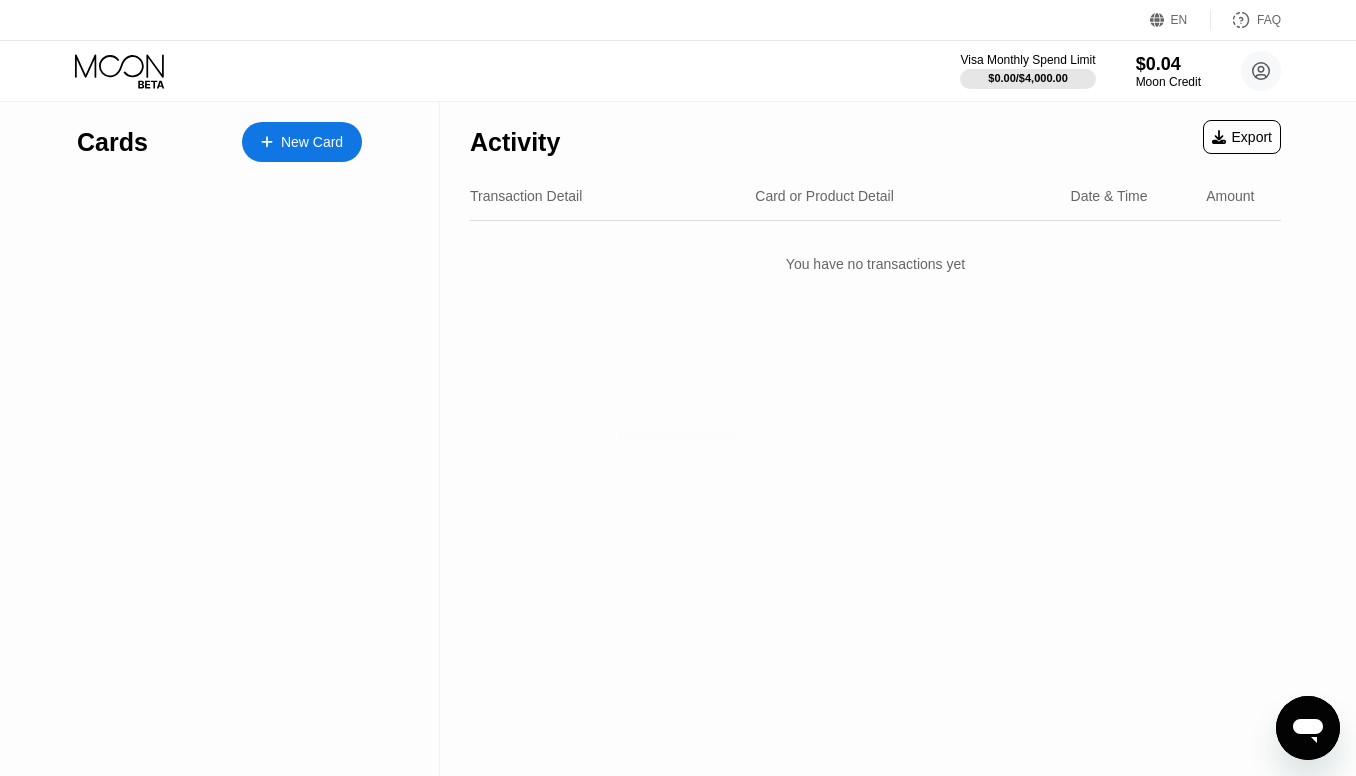 scroll, scrollTop: 0, scrollLeft: 0, axis: both 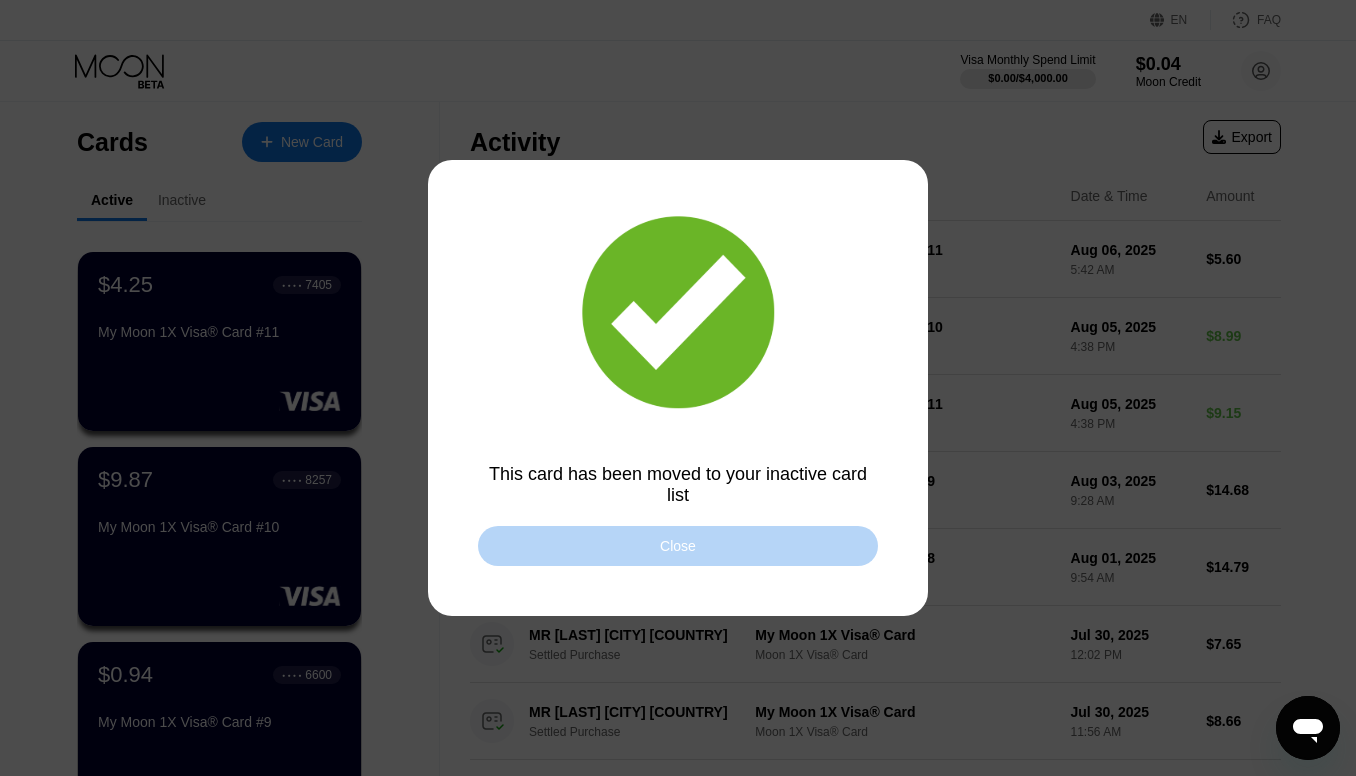 click on "Close" at bounding box center [678, 546] 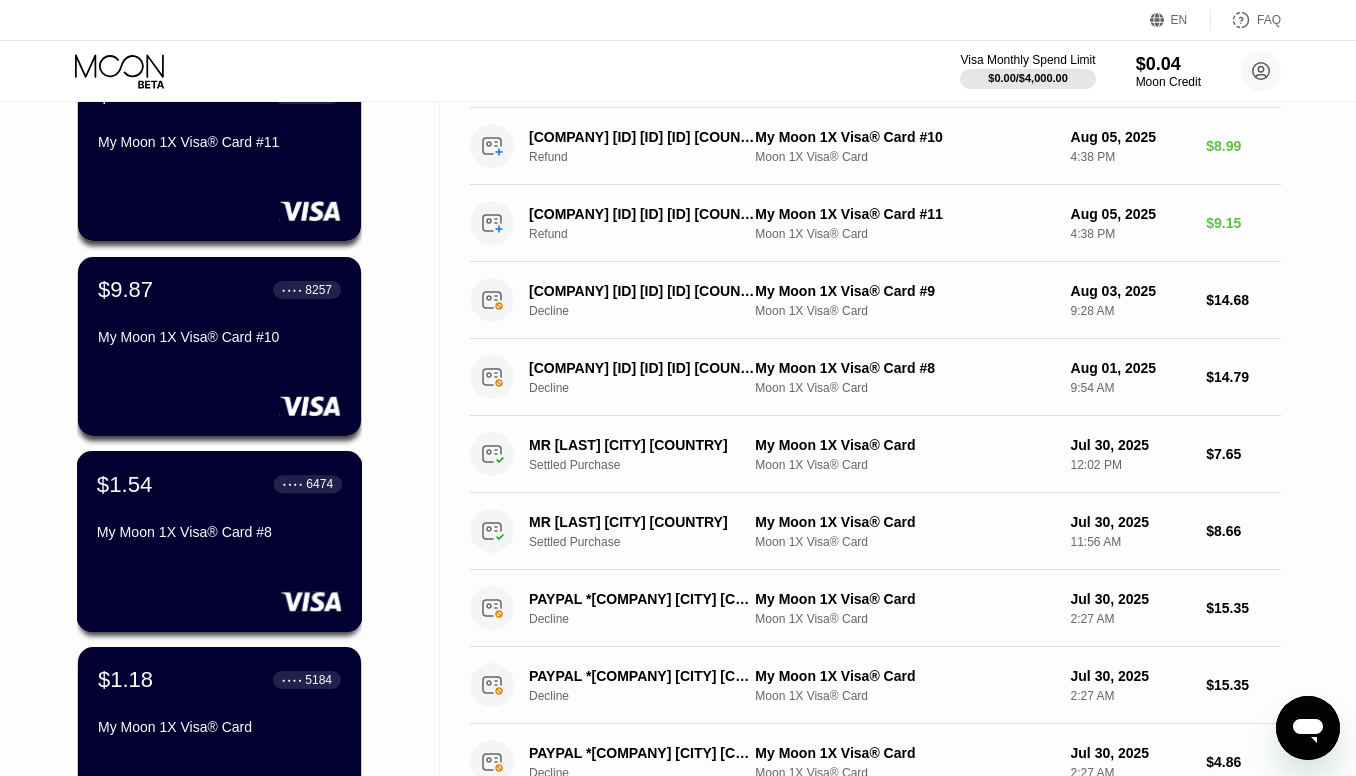 scroll, scrollTop: 193, scrollLeft: 0, axis: vertical 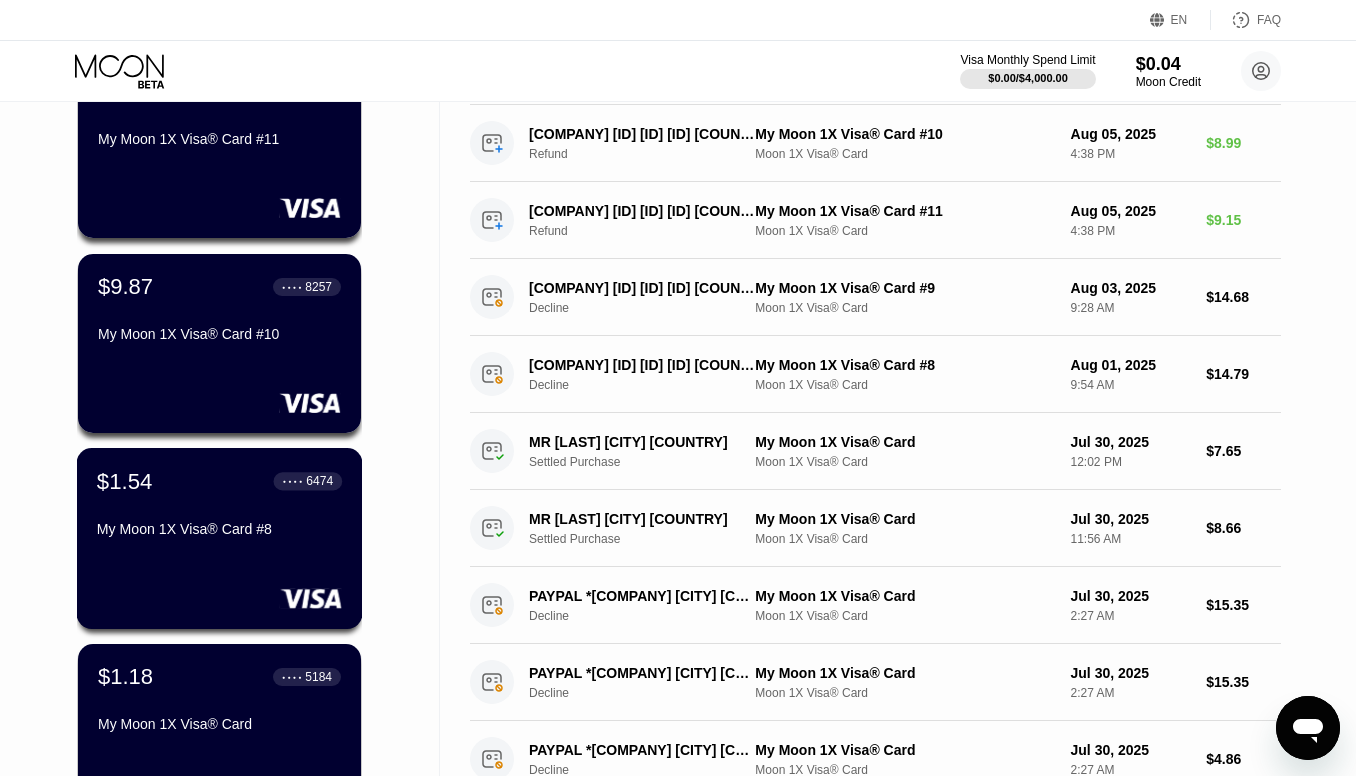 click on "[PRICE] [LAST_FOUR] My Moon 1X Visa® Card #[NUMBER]" at bounding box center (219, 506) 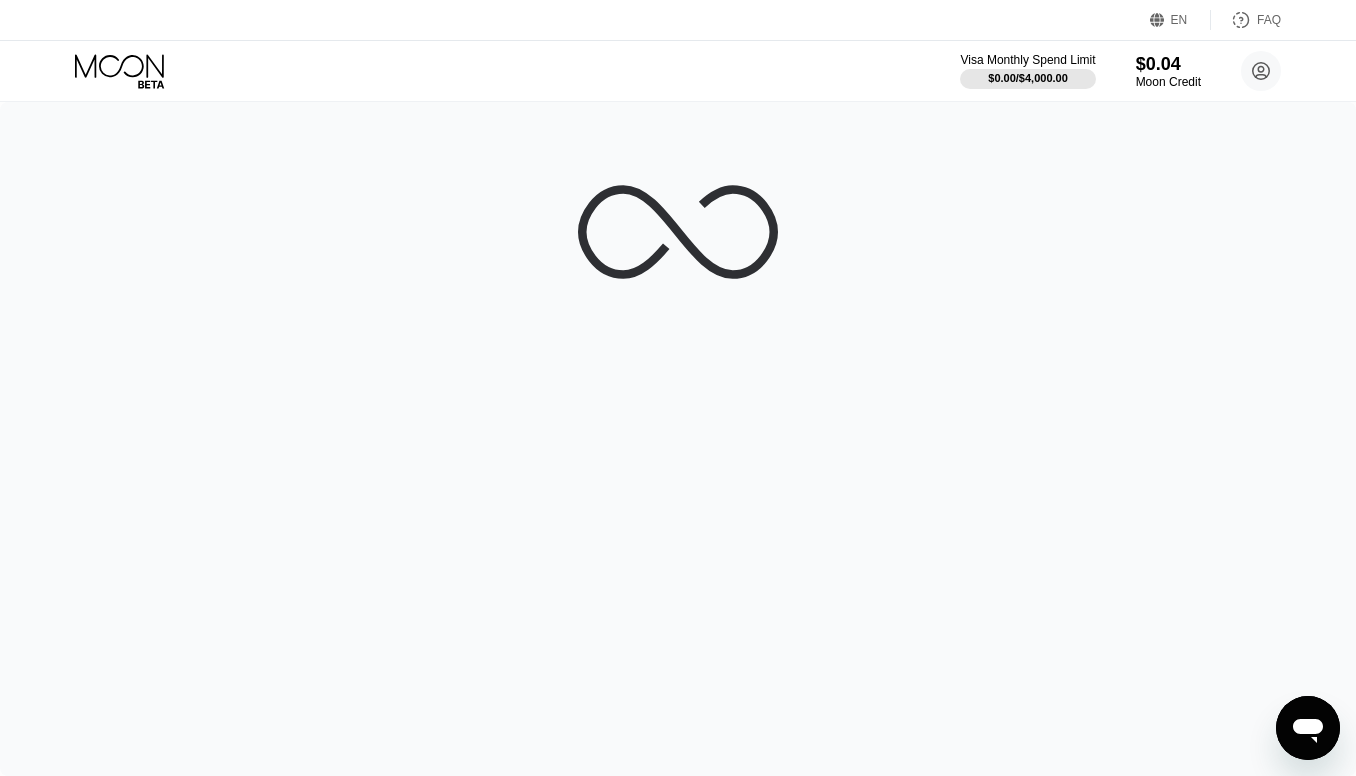 scroll, scrollTop: 0, scrollLeft: 0, axis: both 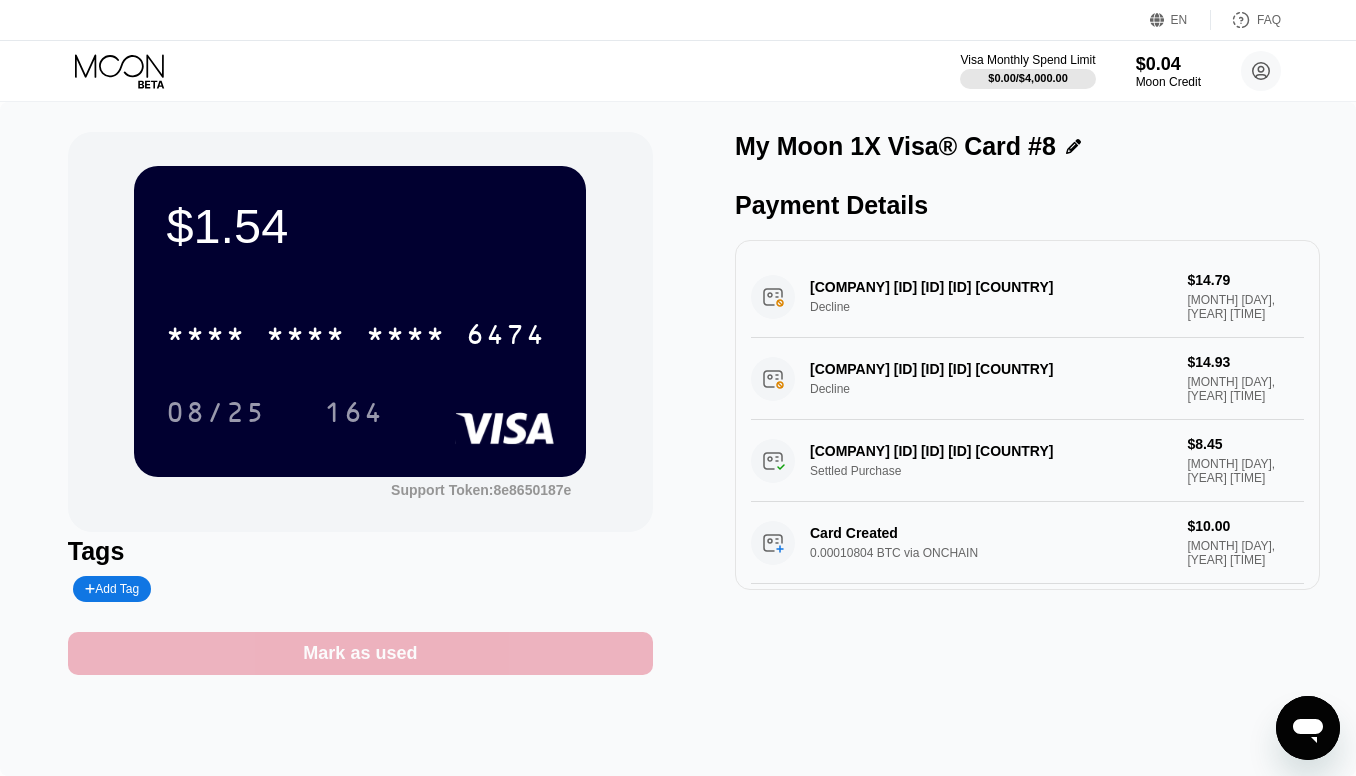 click on "Mark as used" at bounding box center (360, 653) 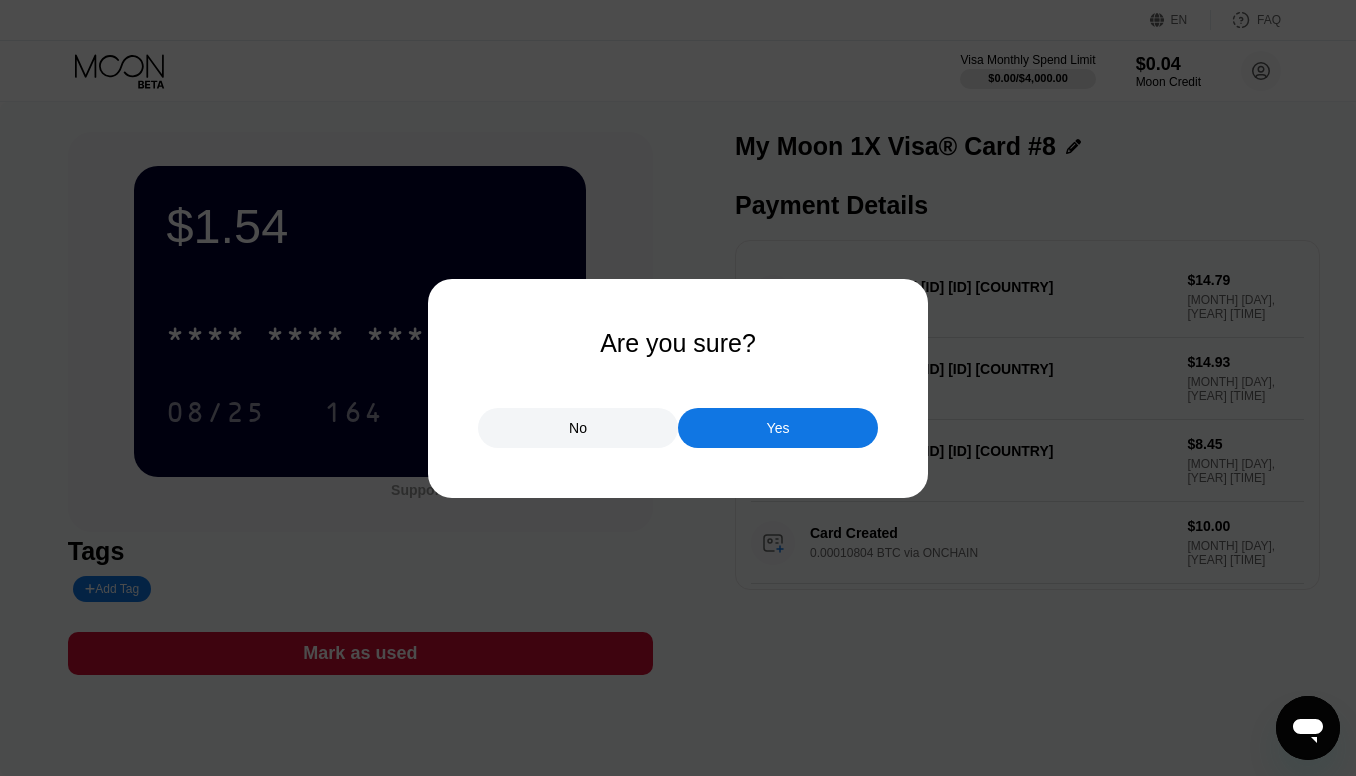 click on "Yes" at bounding box center [778, 428] 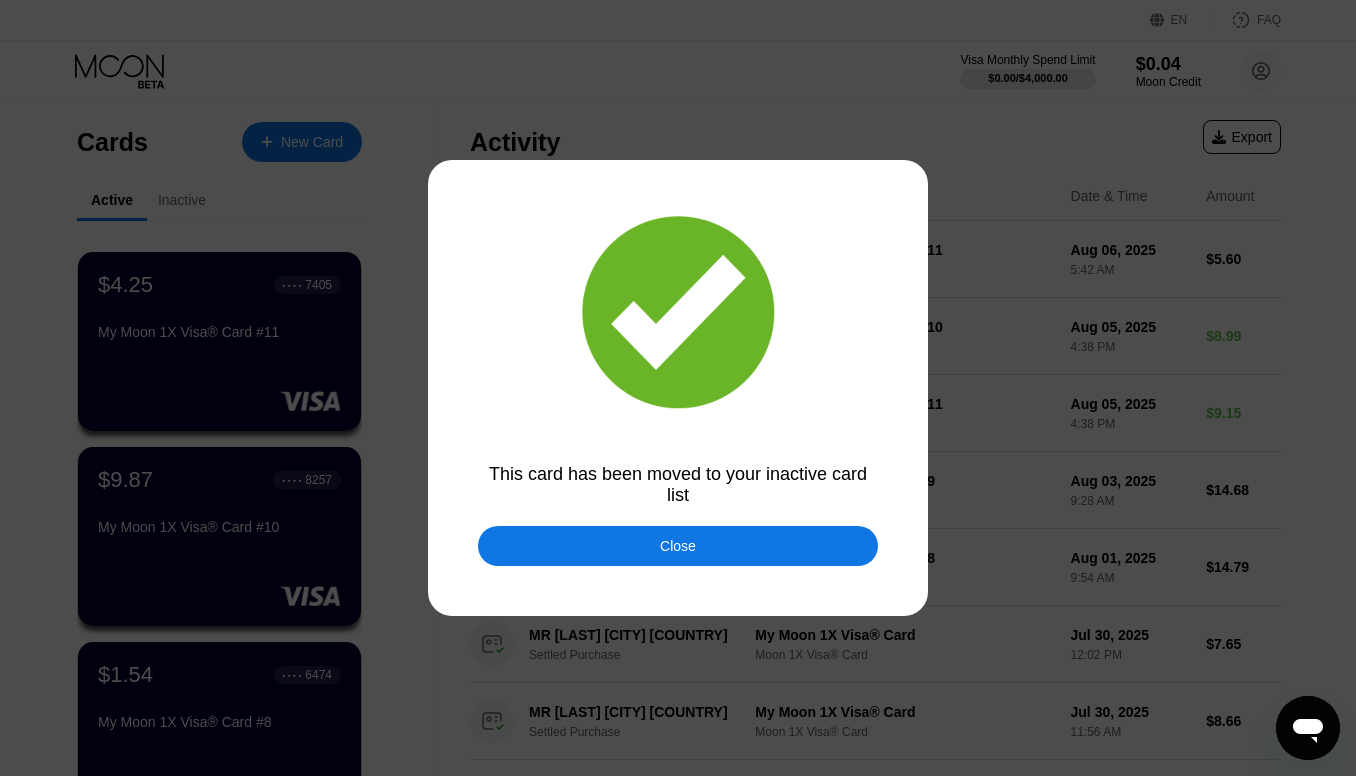 click on "Close" at bounding box center (678, 546) 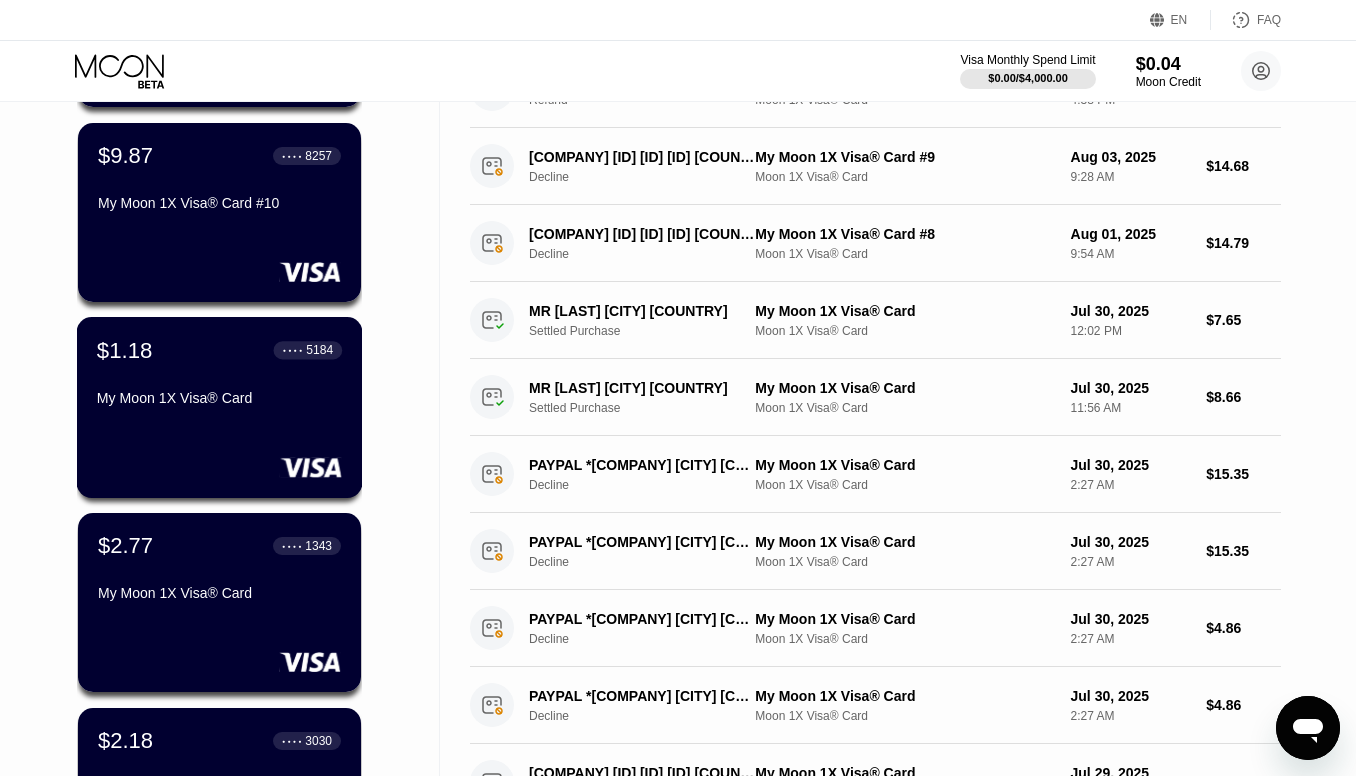 scroll, scrollTop: 325, scrollLeft: 0, axis: vertical 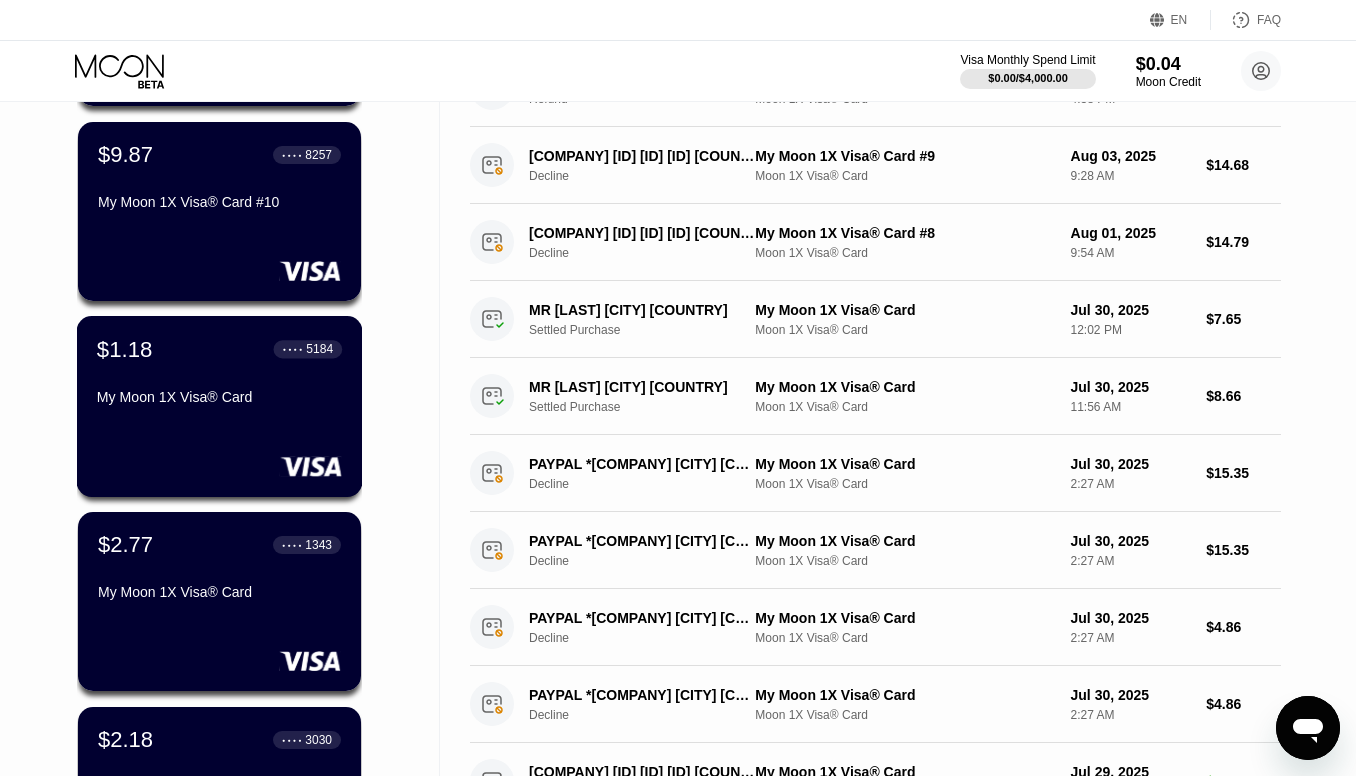 click on "$[PRICE] ● ● ● ● [LAST_FOUR] My Moon 1X Visa® Card" at bounding box center [219, 374] 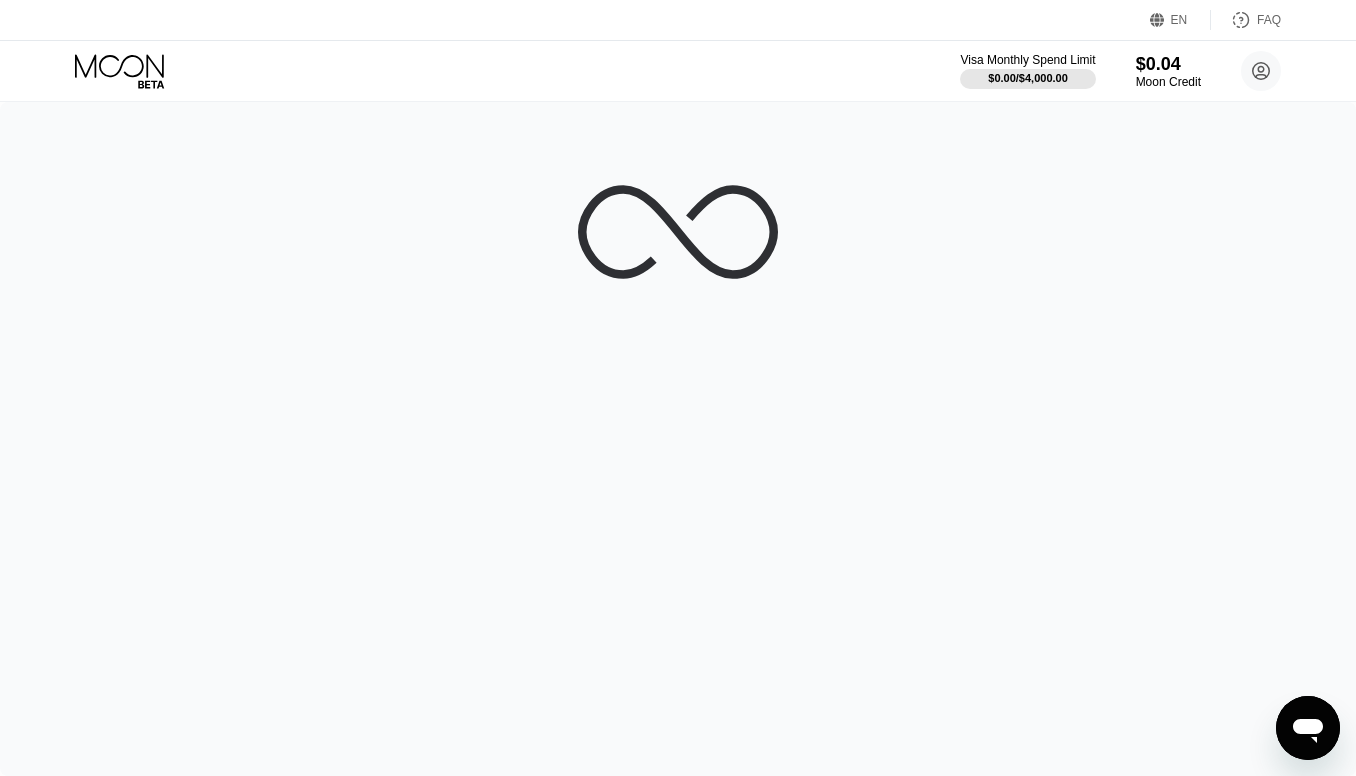 scroll, scrollTop: 0, scrollLeft: 0, axis: both 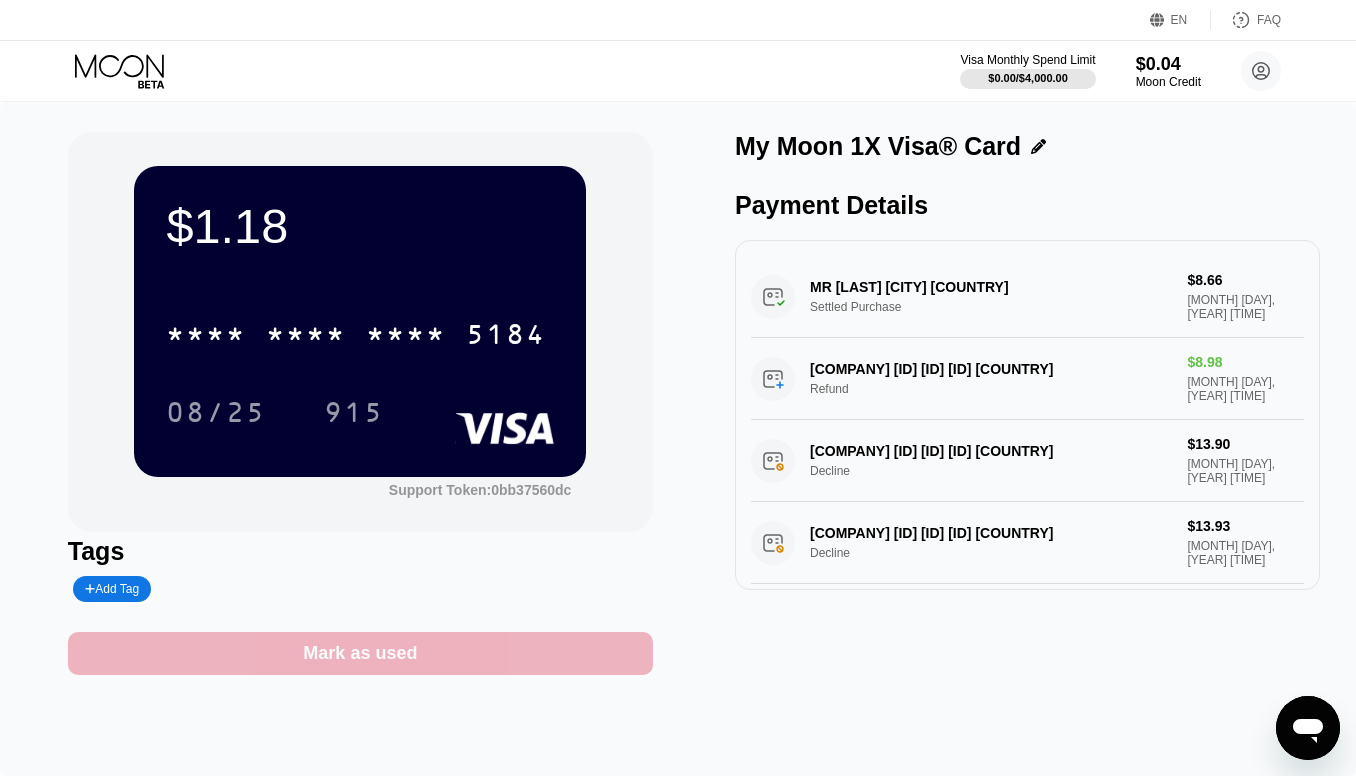 click on "Mark as used" at bounding box center (360, 653) 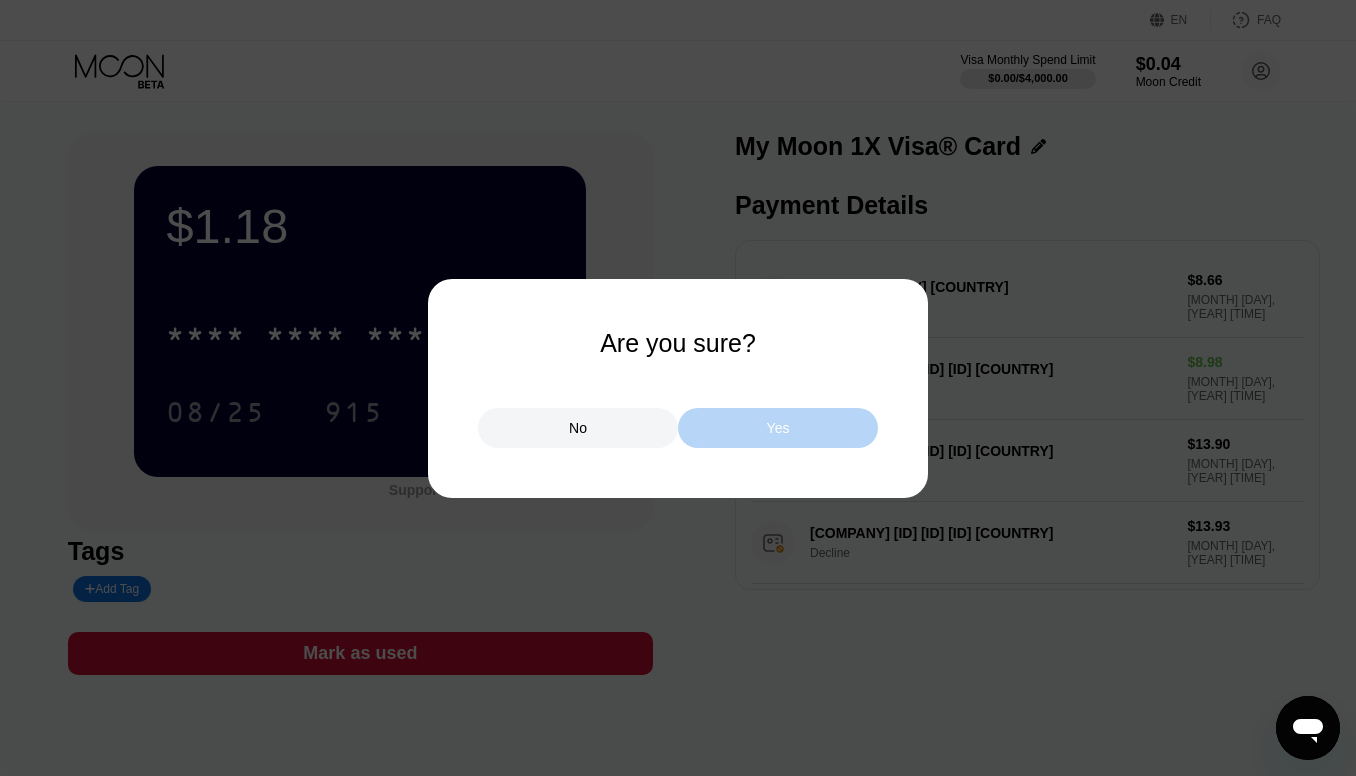 click on "Yes" at bounding box center [778, 428] 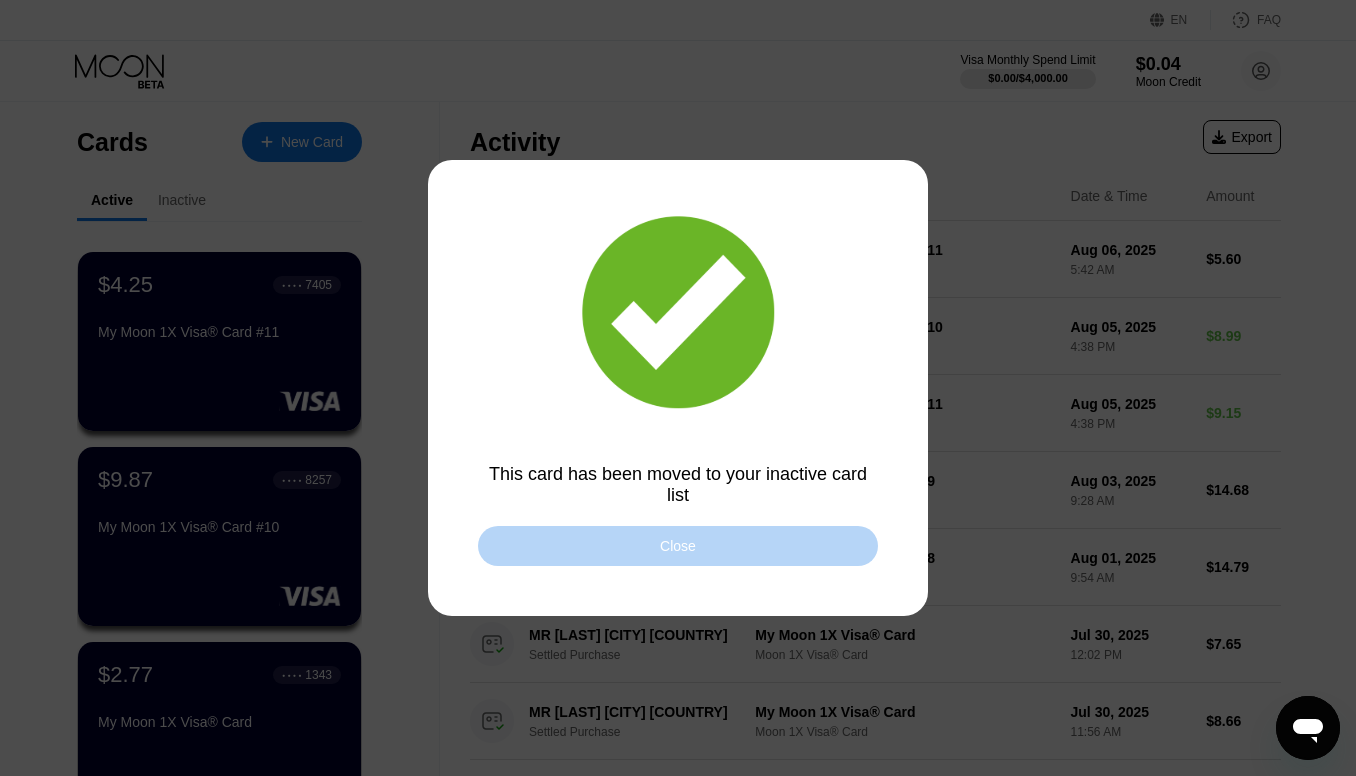 click on "Close" at bounding box center (678, 546) 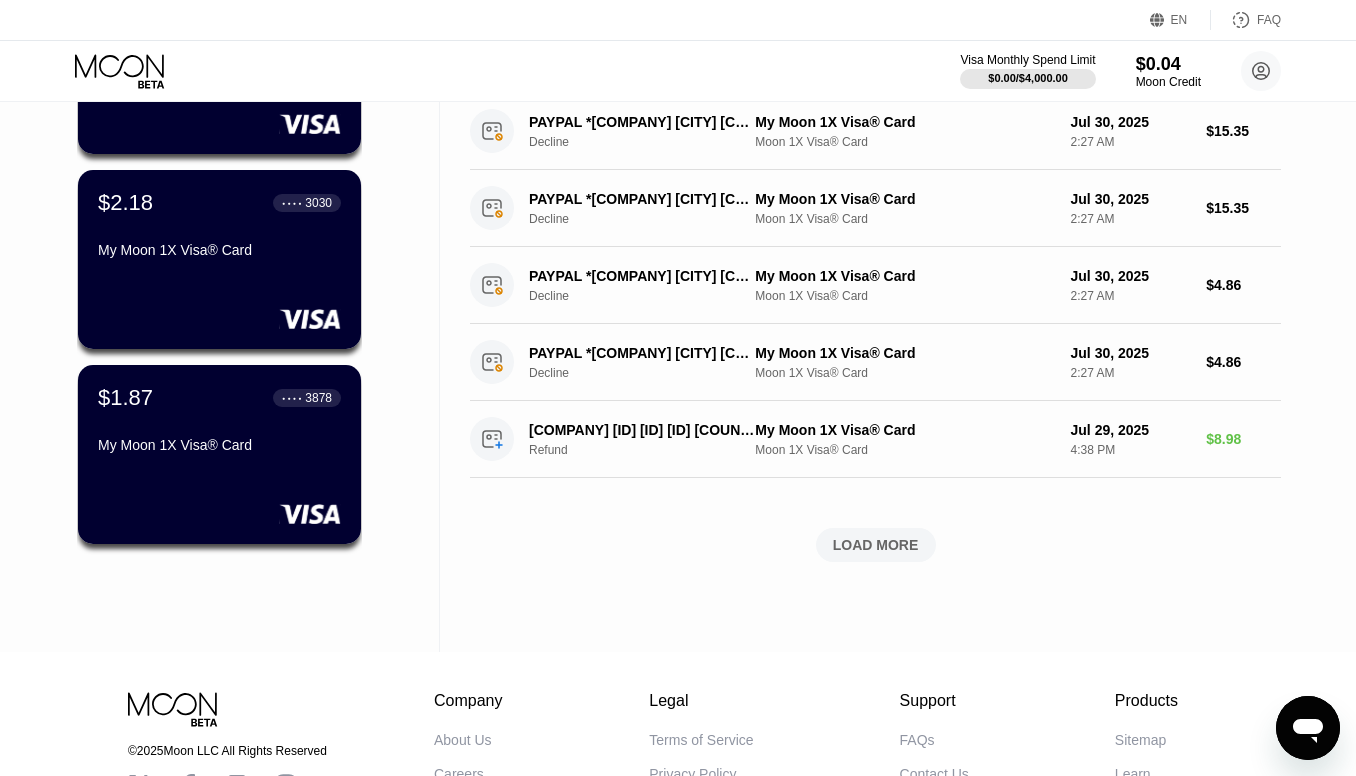 scroll, scrollTop: 671, scrollLeft: 0, axis: vertical 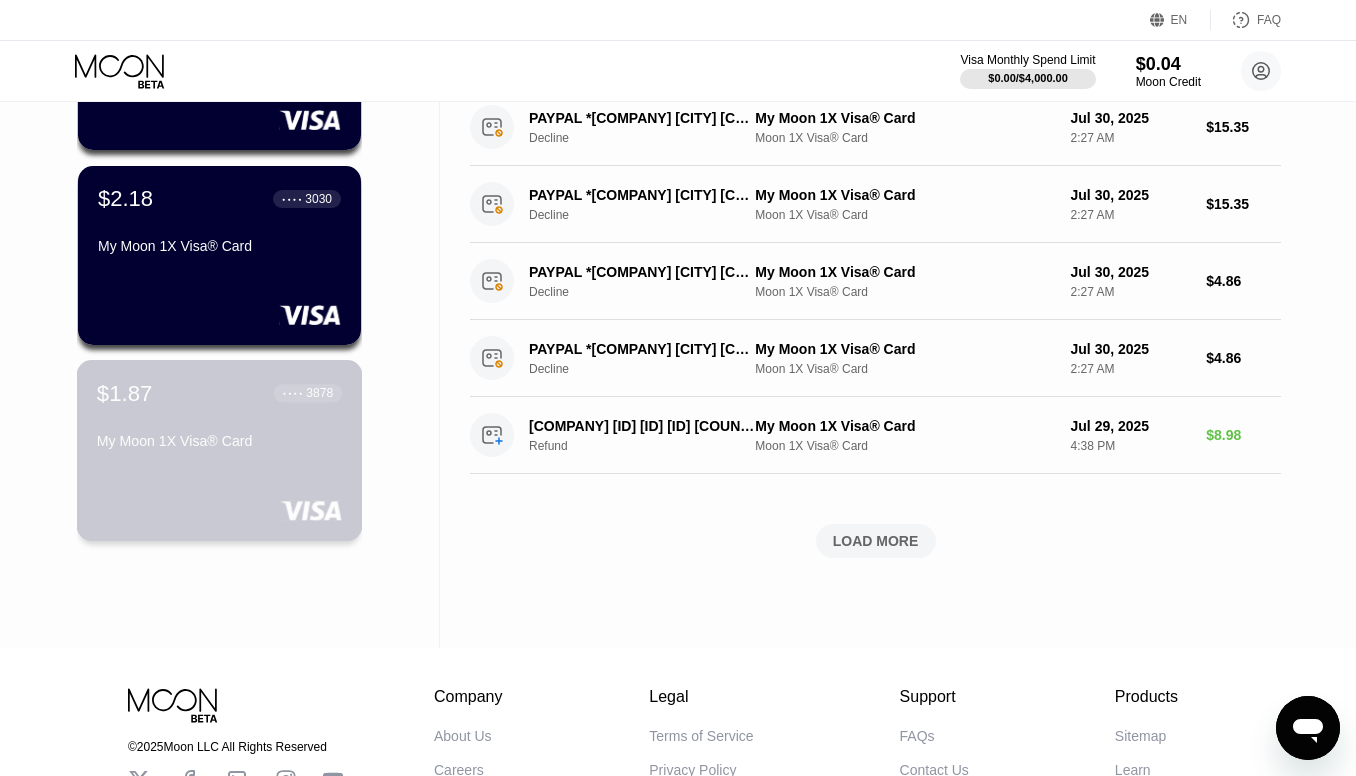 click on "My Moon 1X Visa® Card" at bounding box center [219, 441] 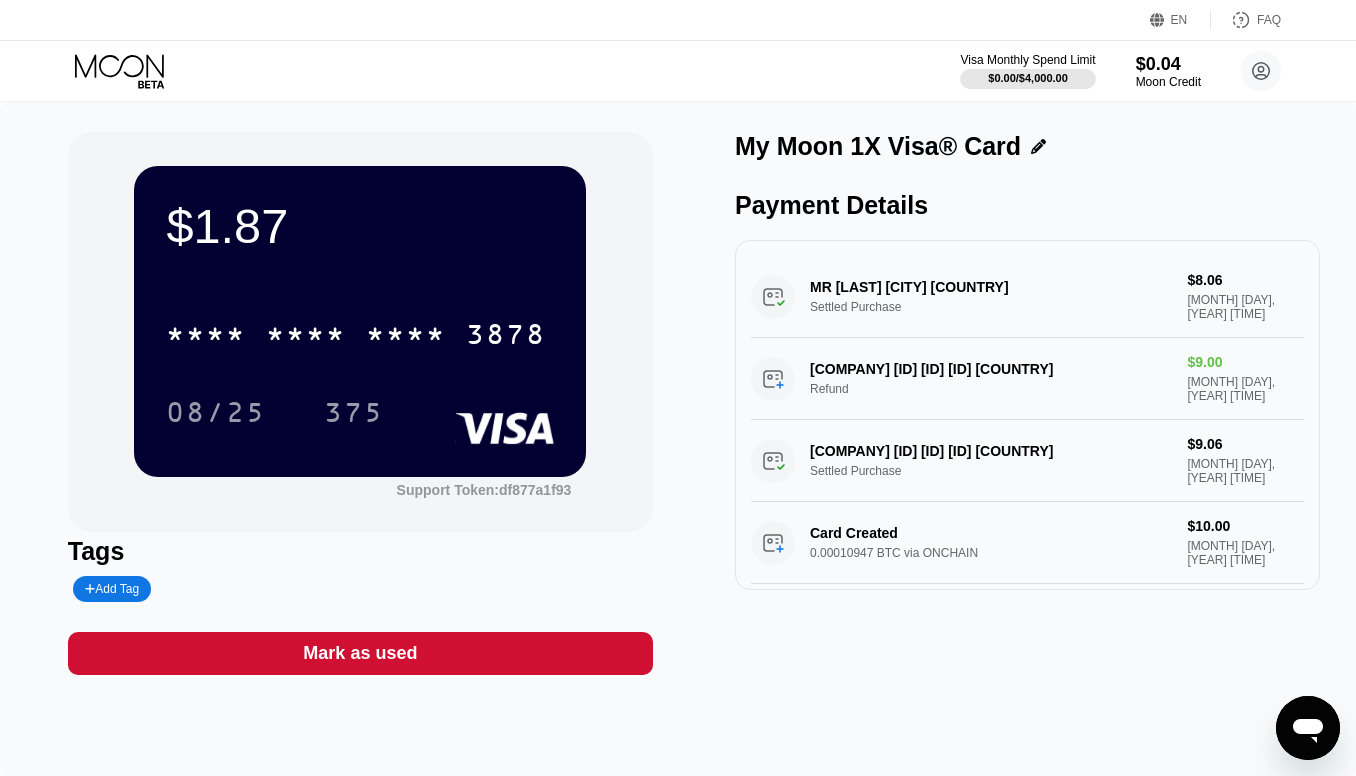 click on "Mark as used" at bounding box center [360, 653] 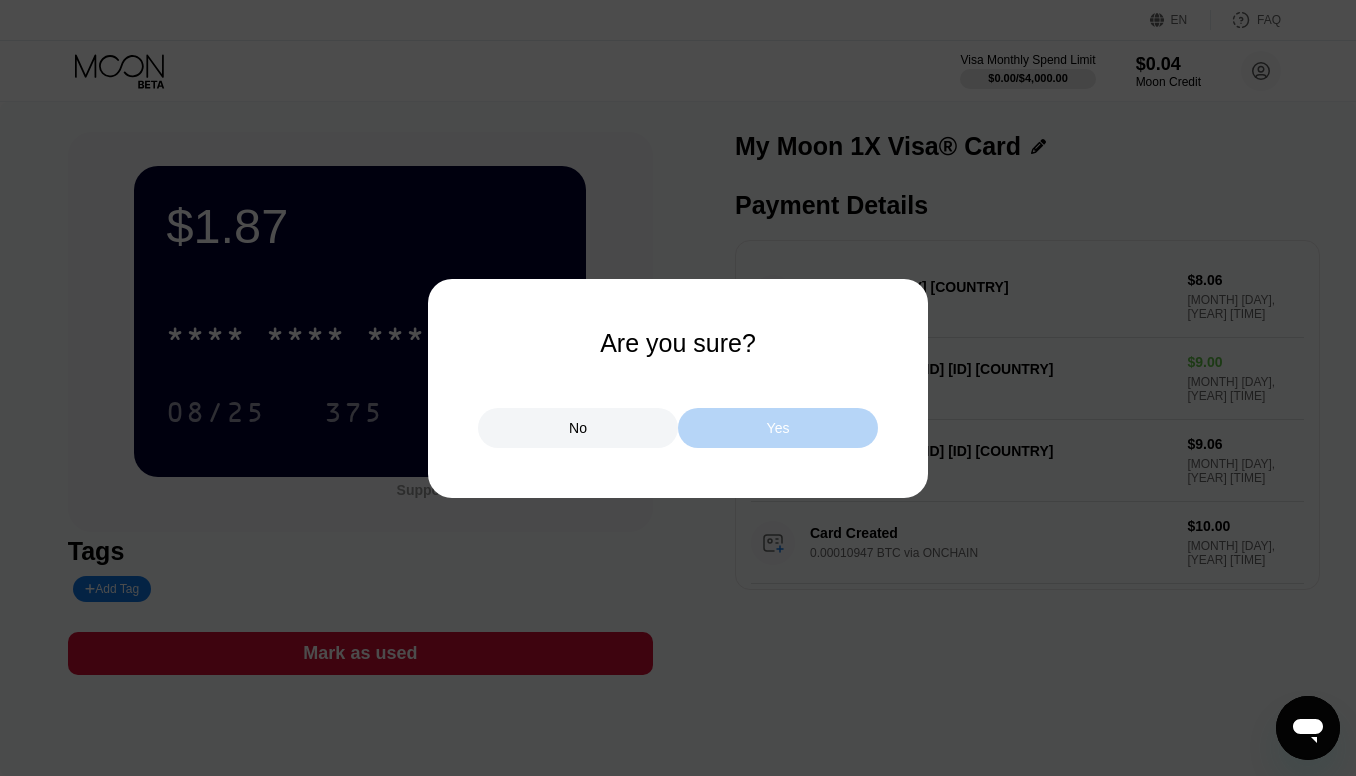 click on "Yes" at bounding box center (778, 428) 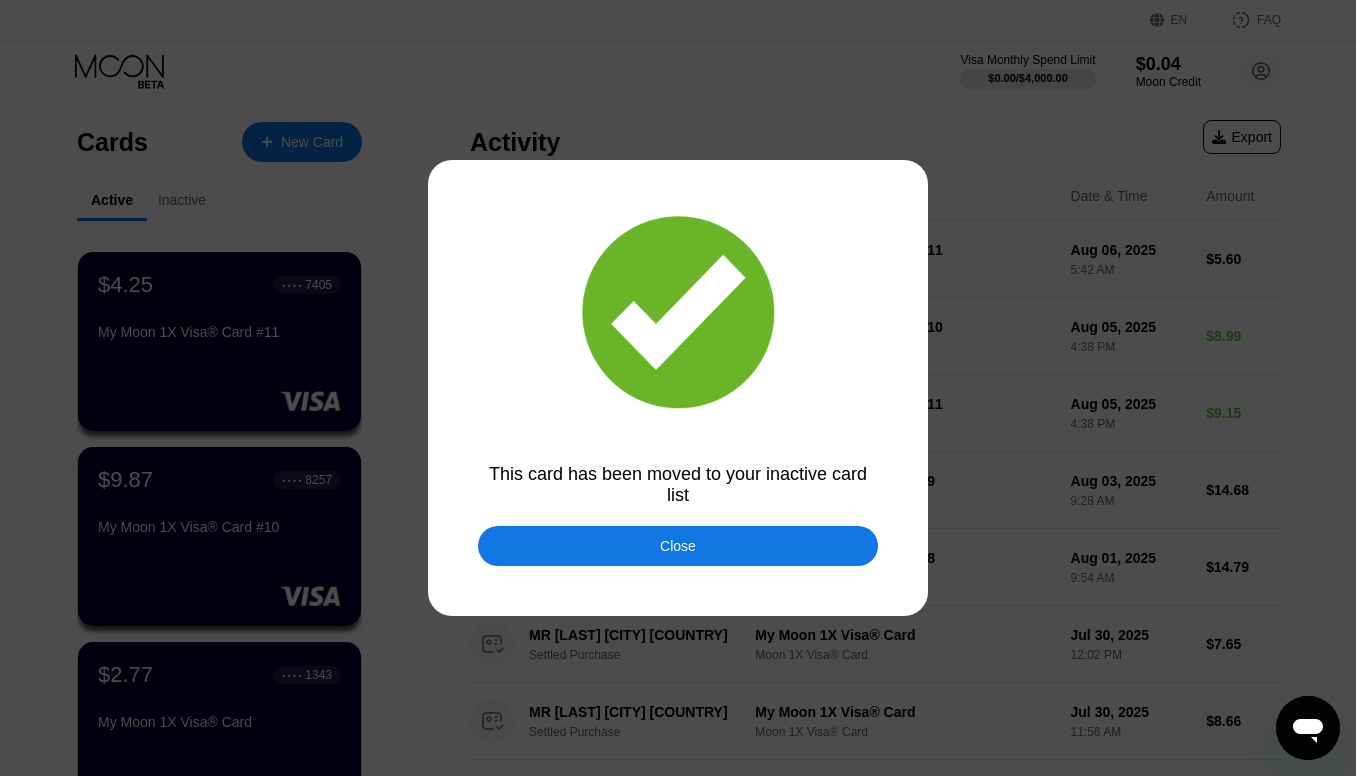 click on "Close" at bounding box center [678, 546] 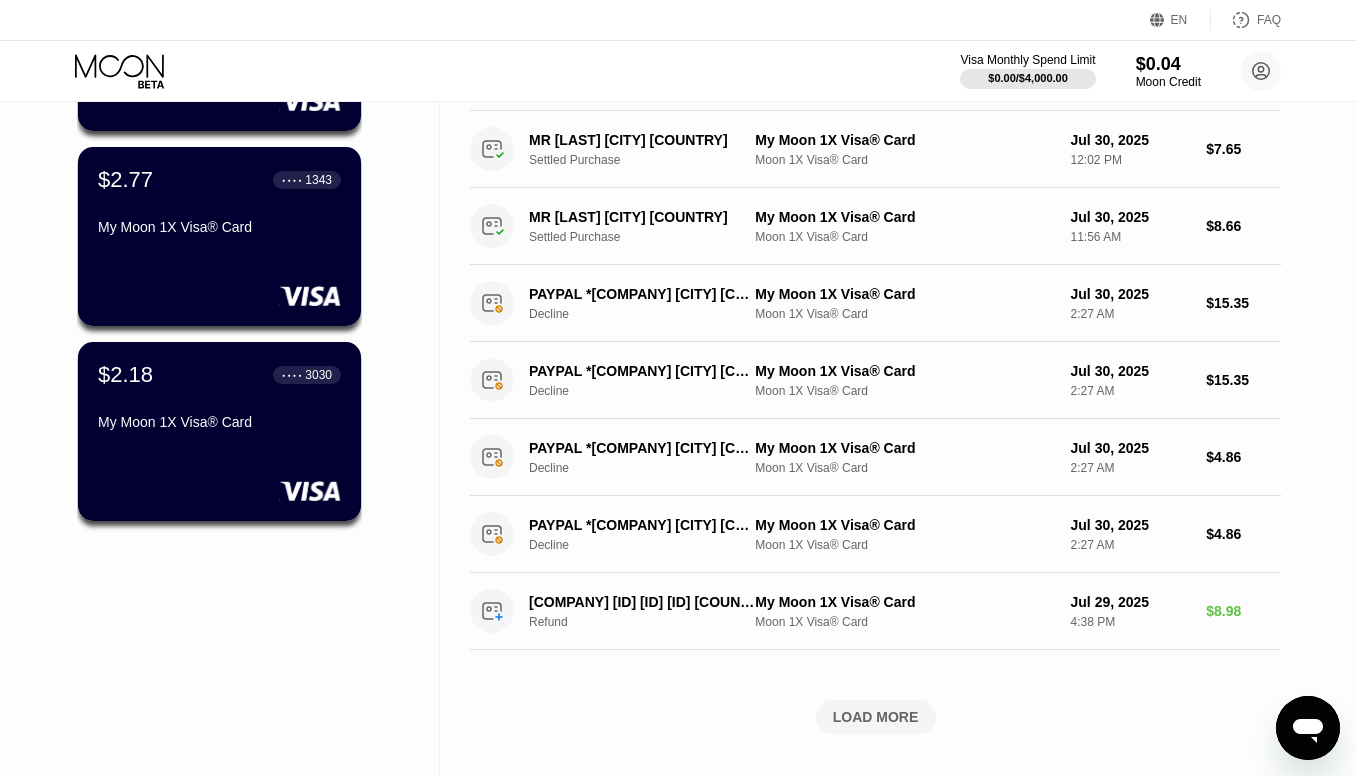 scroll, scrollTop: 320, scrollLeft: 0, axis: vertical 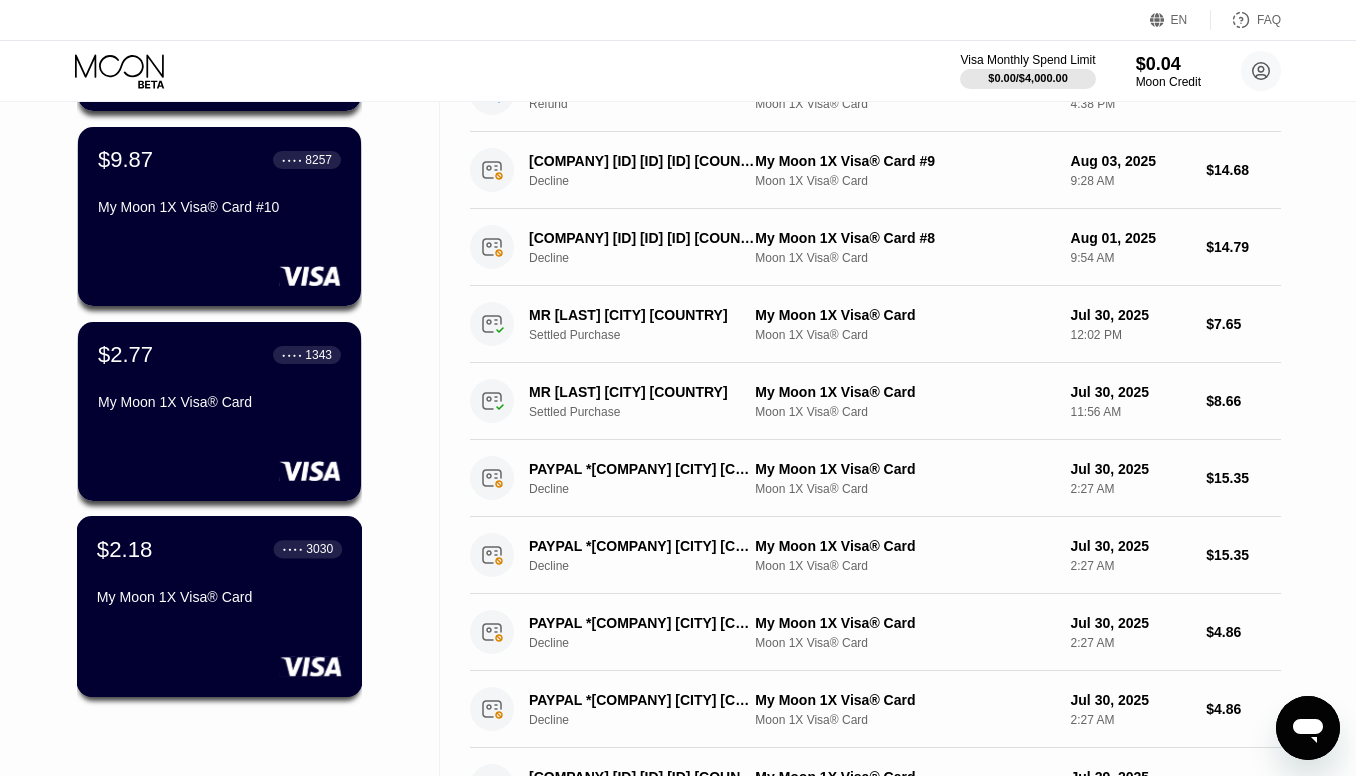 click on "[PRICE] [LAST_FOUR] My Moon 1X Visa® Card" at bounding box center [219, 574] 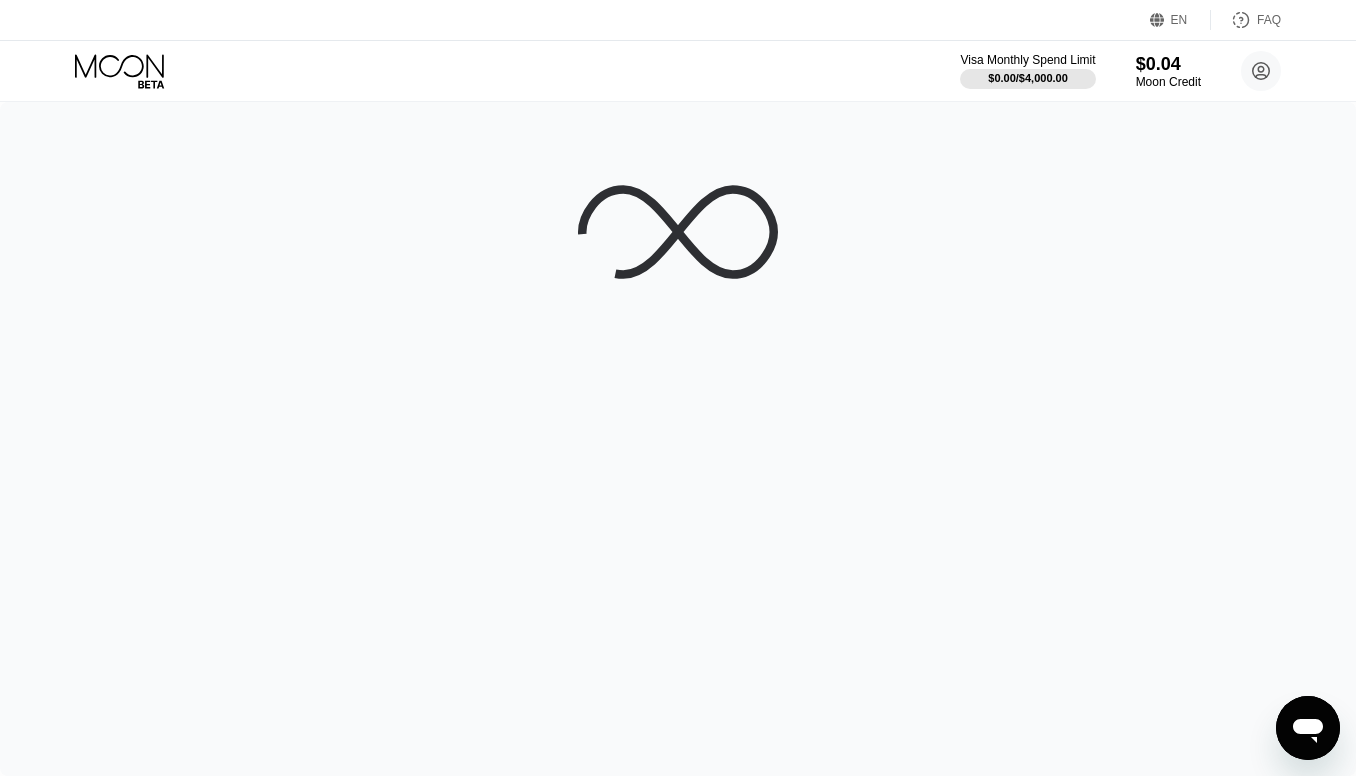 scroll, scrollTop: 0, scrollLeft: 0, axis: both 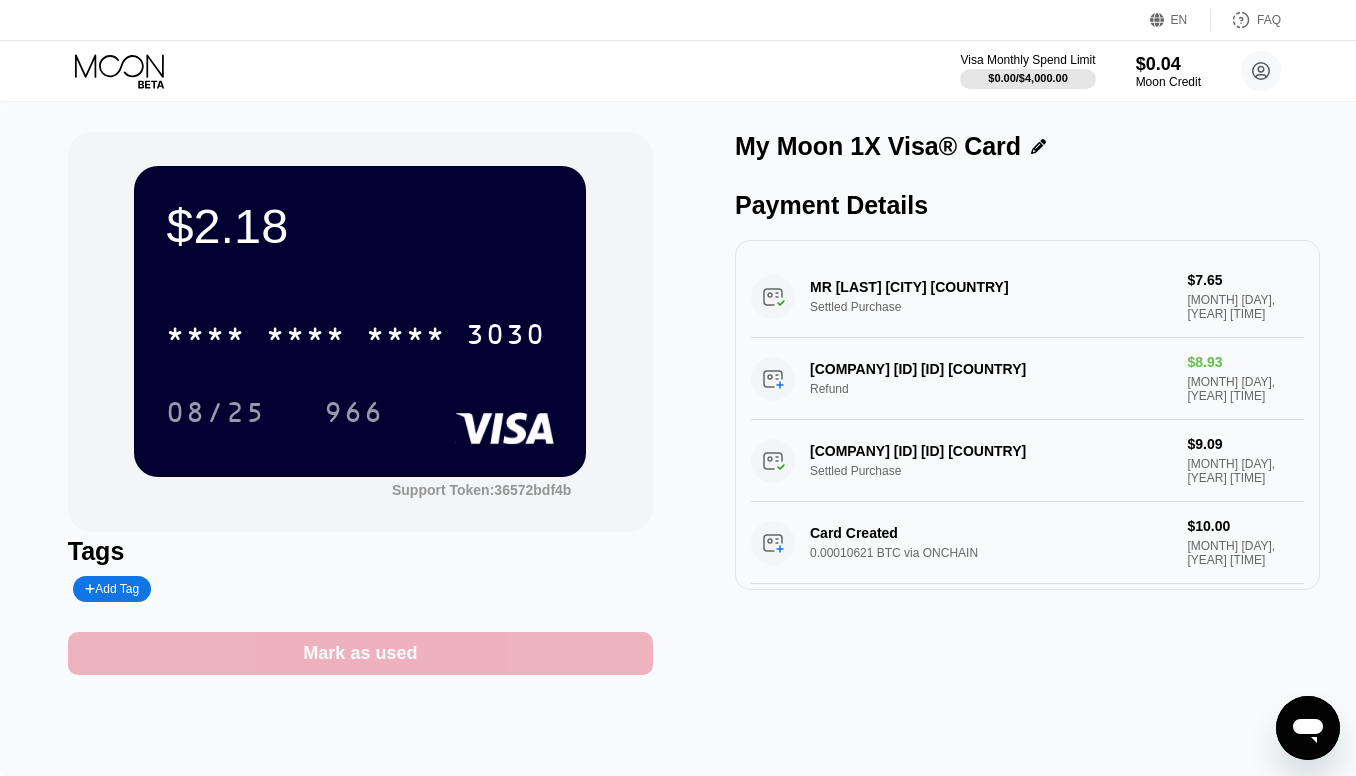 click on "Mark as used" at bounding box center [360, 653] 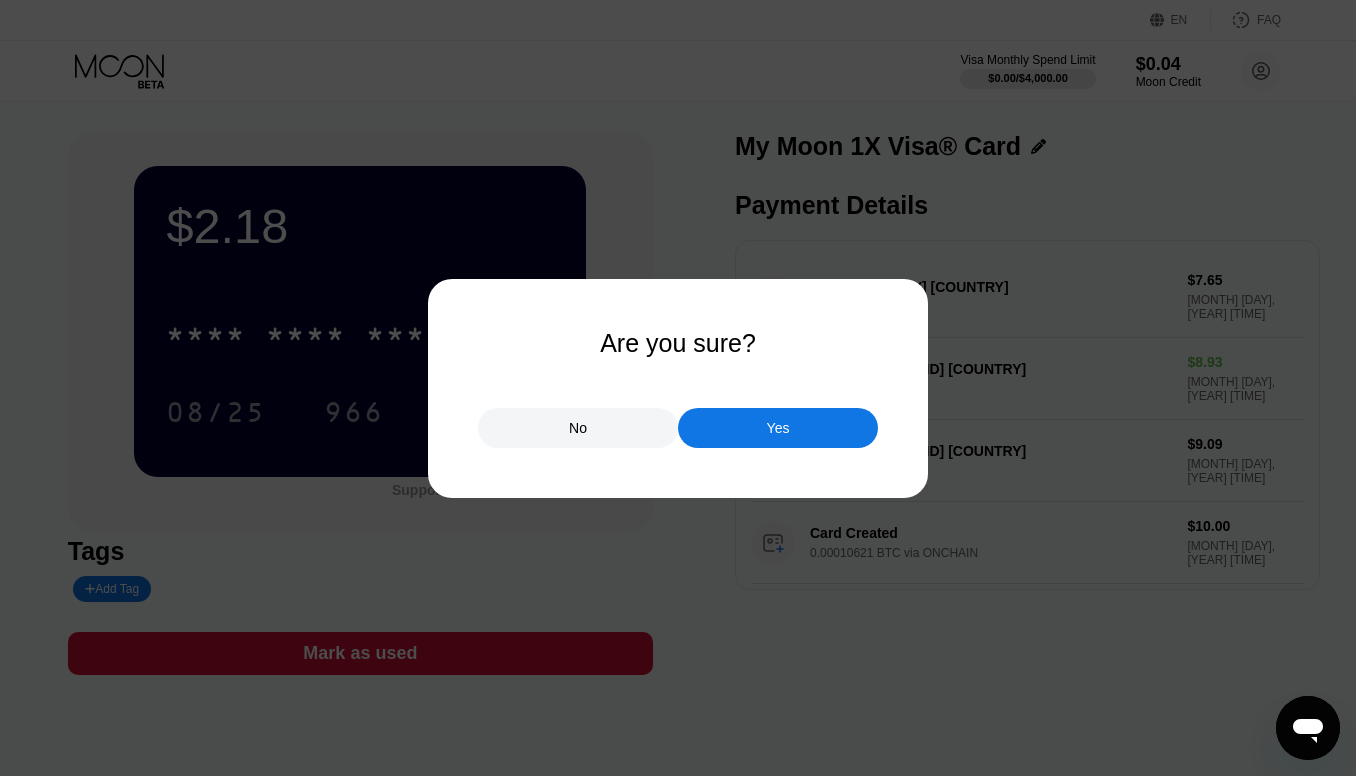 click on "No Yes" at bounding box center (678, 418) 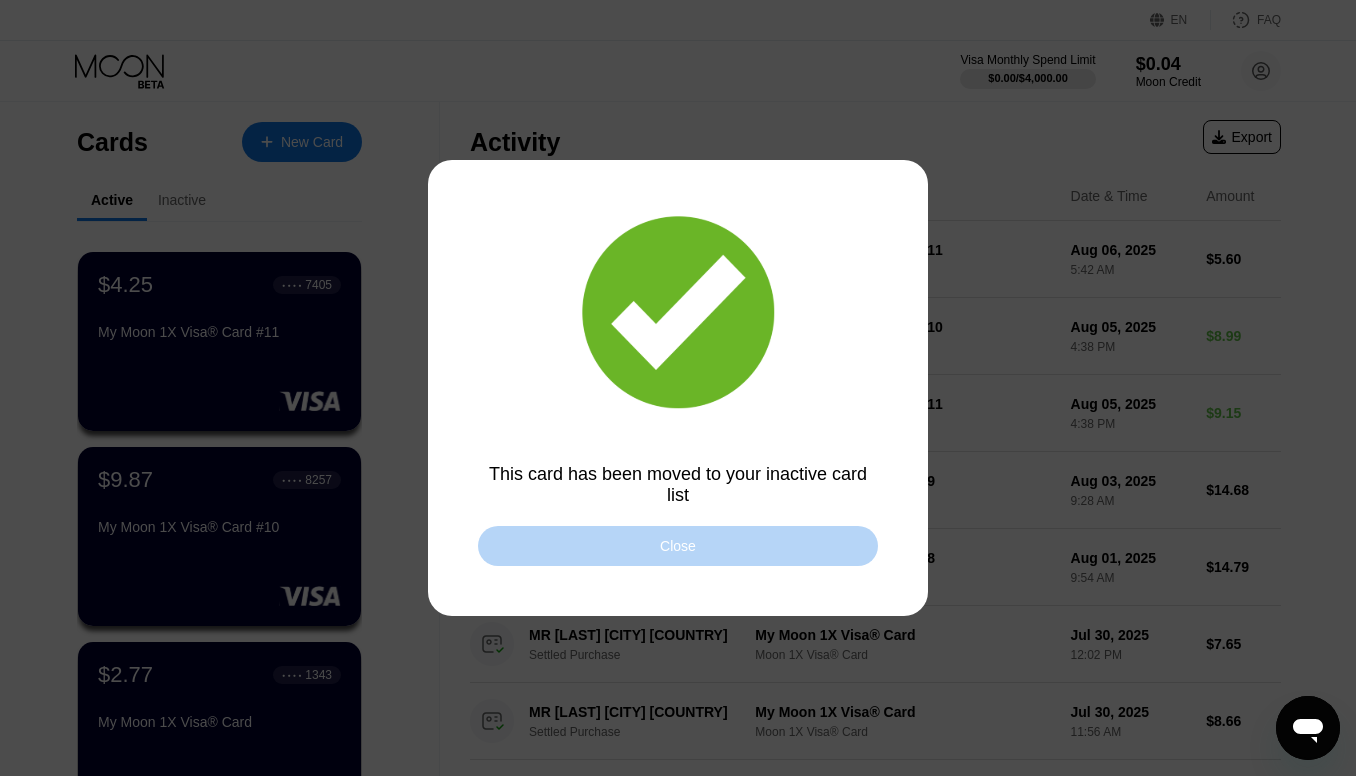 click on "Close" at bounding box center [678, 546] 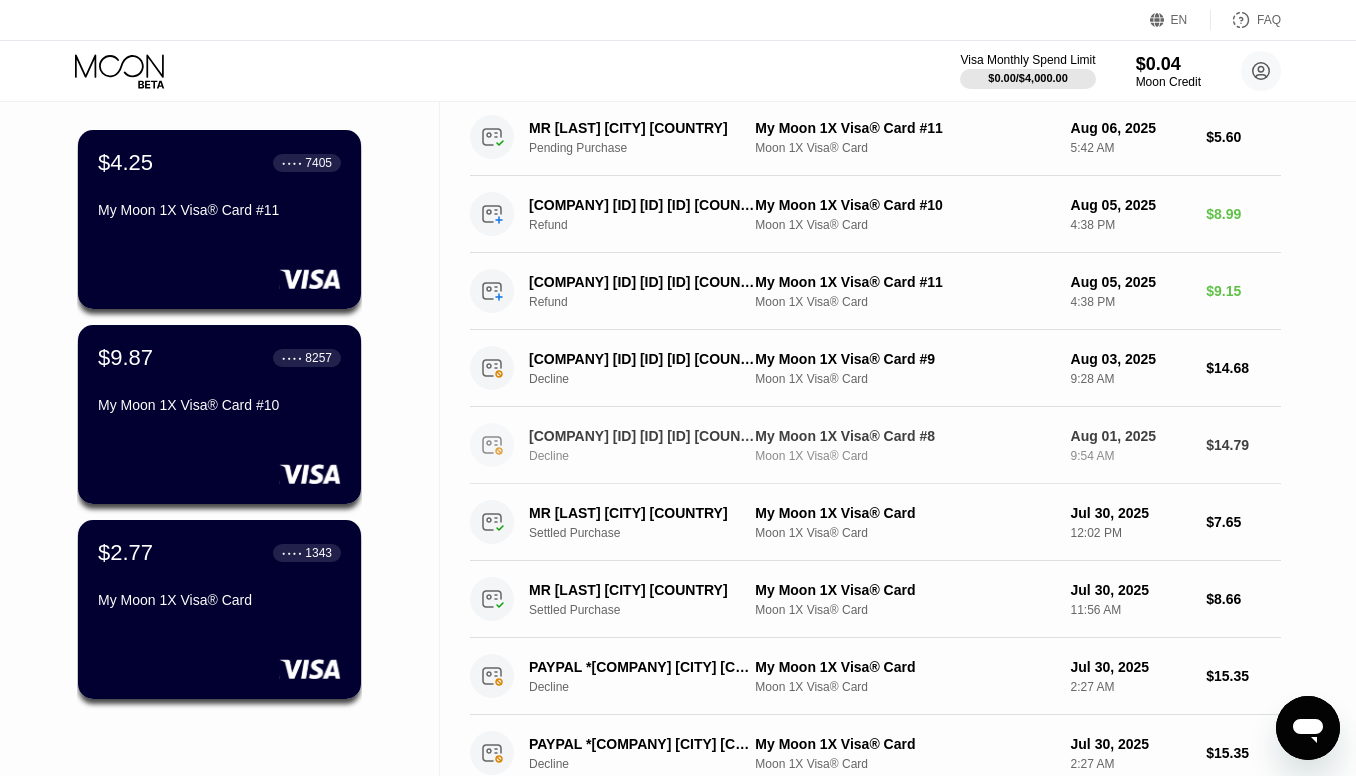 scroll, scrollTop: 235, scrollLeft: 0, axis: vertical 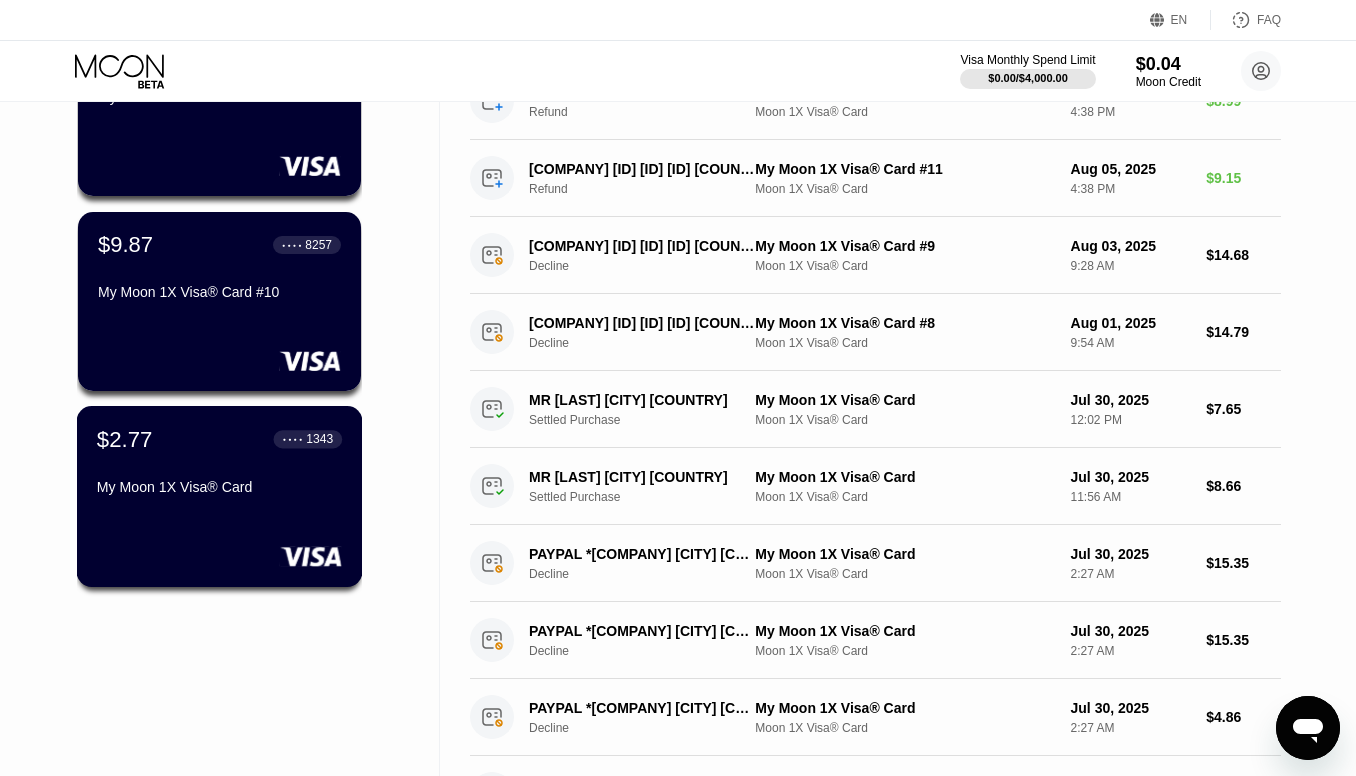 click on "[PRICE] [LAST_FOUR] My Moon 1X Visa® Card" at bounding box center [219, 464] 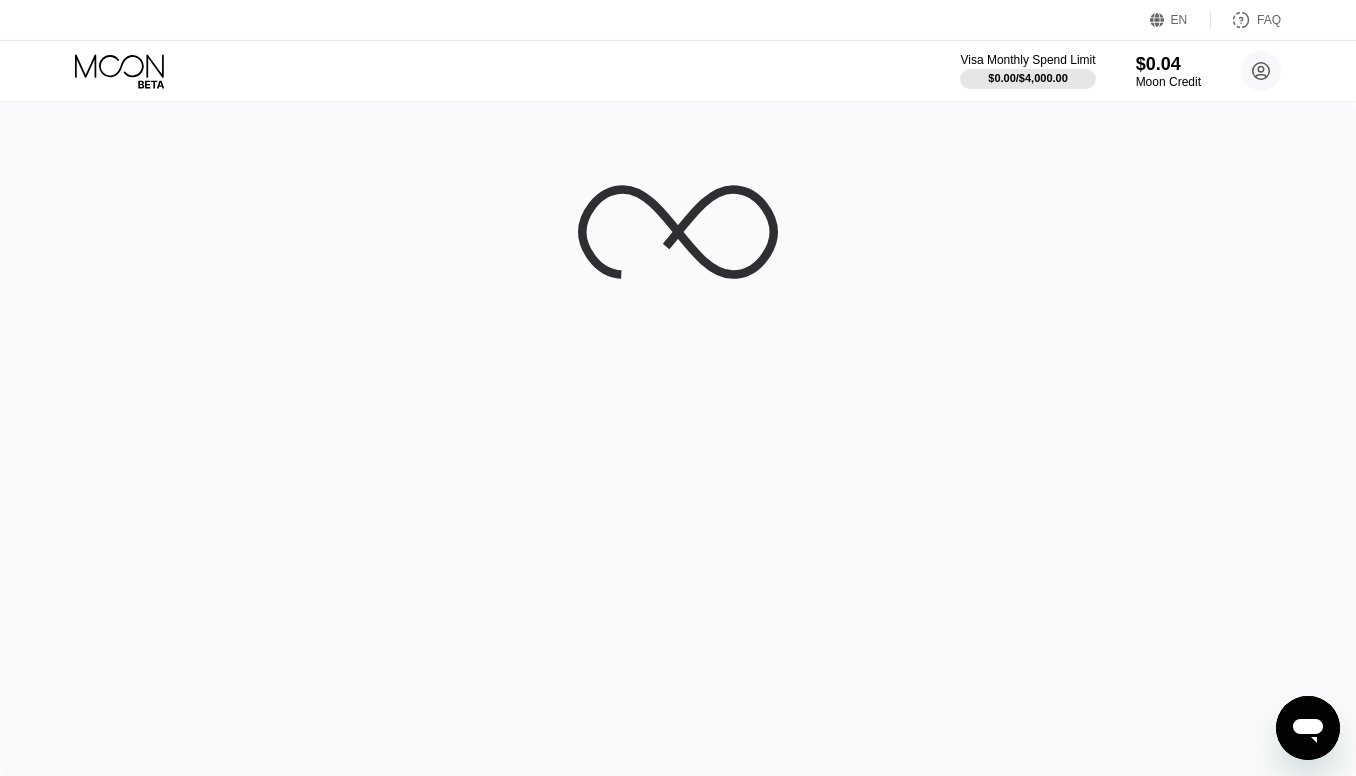 scroll, scrollTop: 0, scrollLeft: 0, axis: both 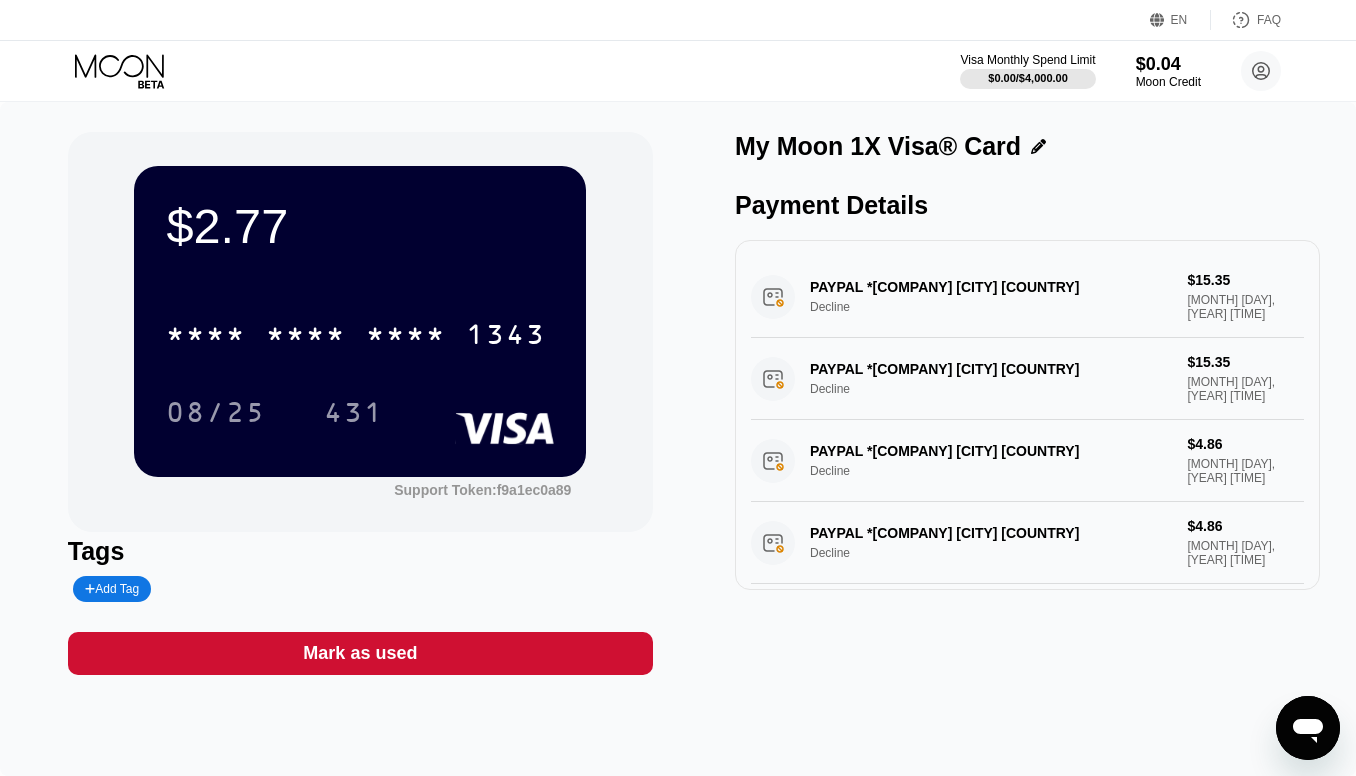 click 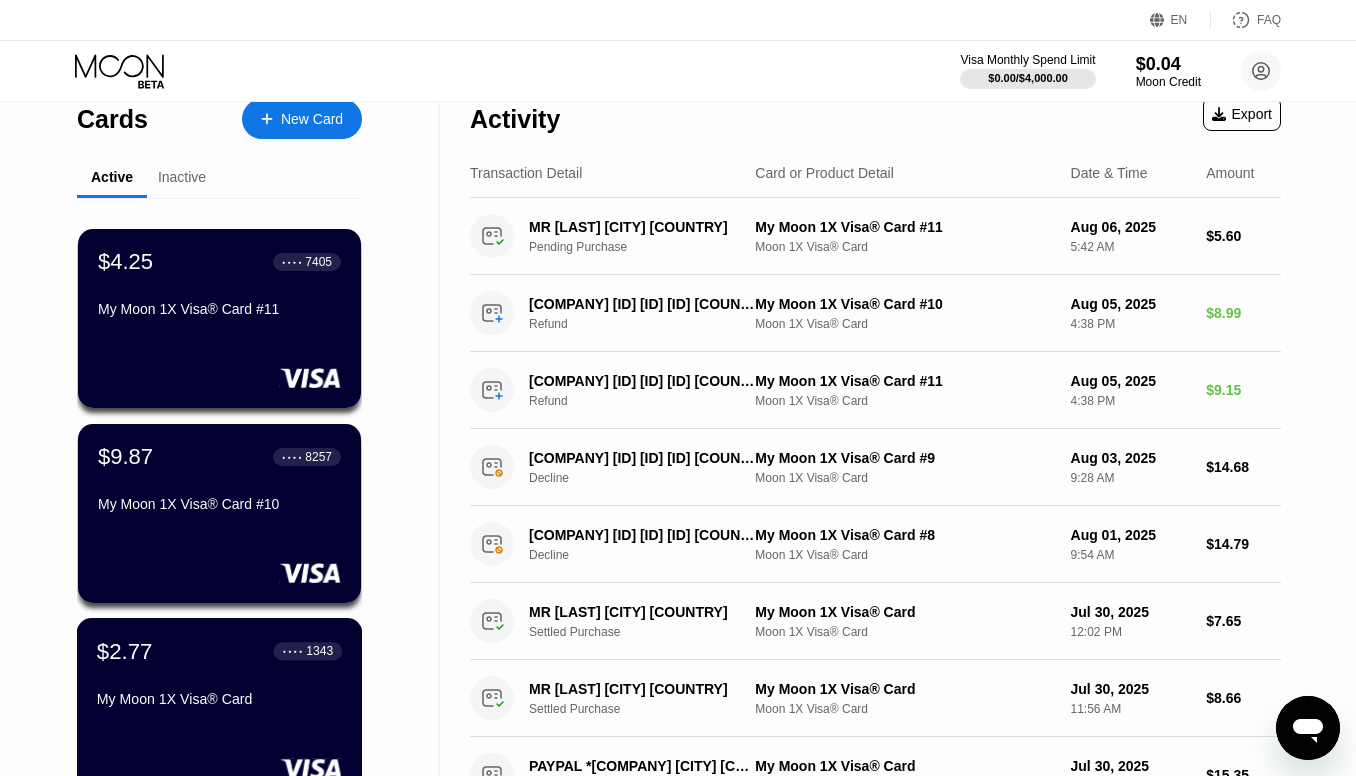 scroll, scrollTop: 0, scrollLeft: 0, axis: both 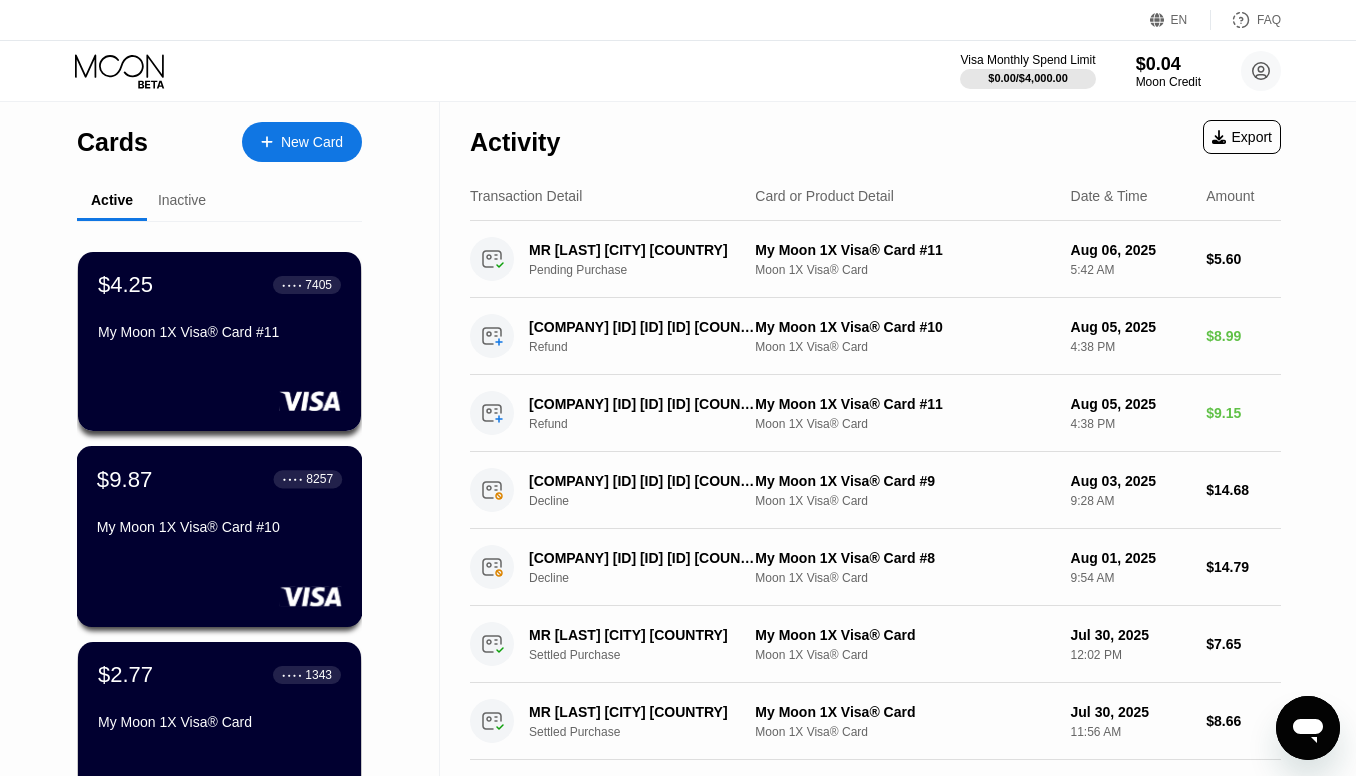 click on "[PRICE] [LAST_FOUR] My Moon 1X Visa® Card #[NUMBER]" at bounding box center [219, 504] 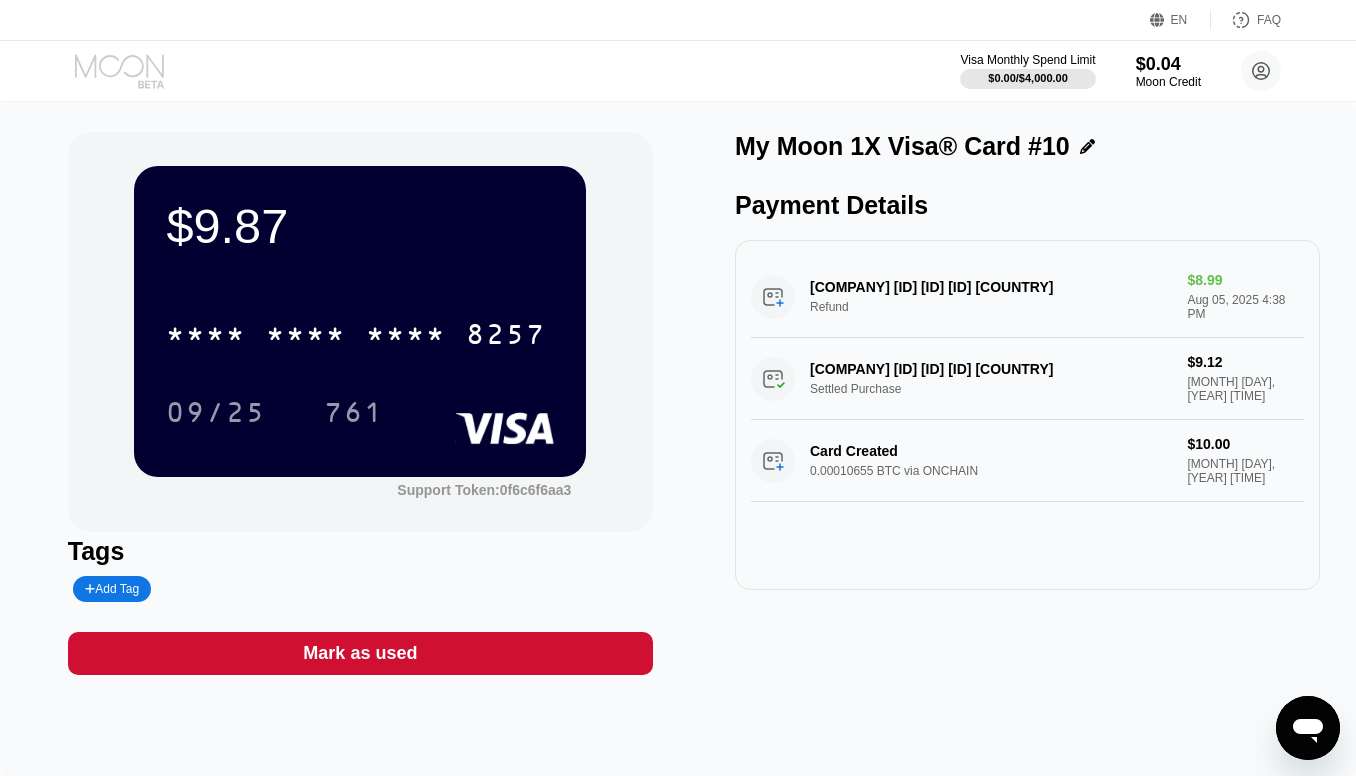 click 